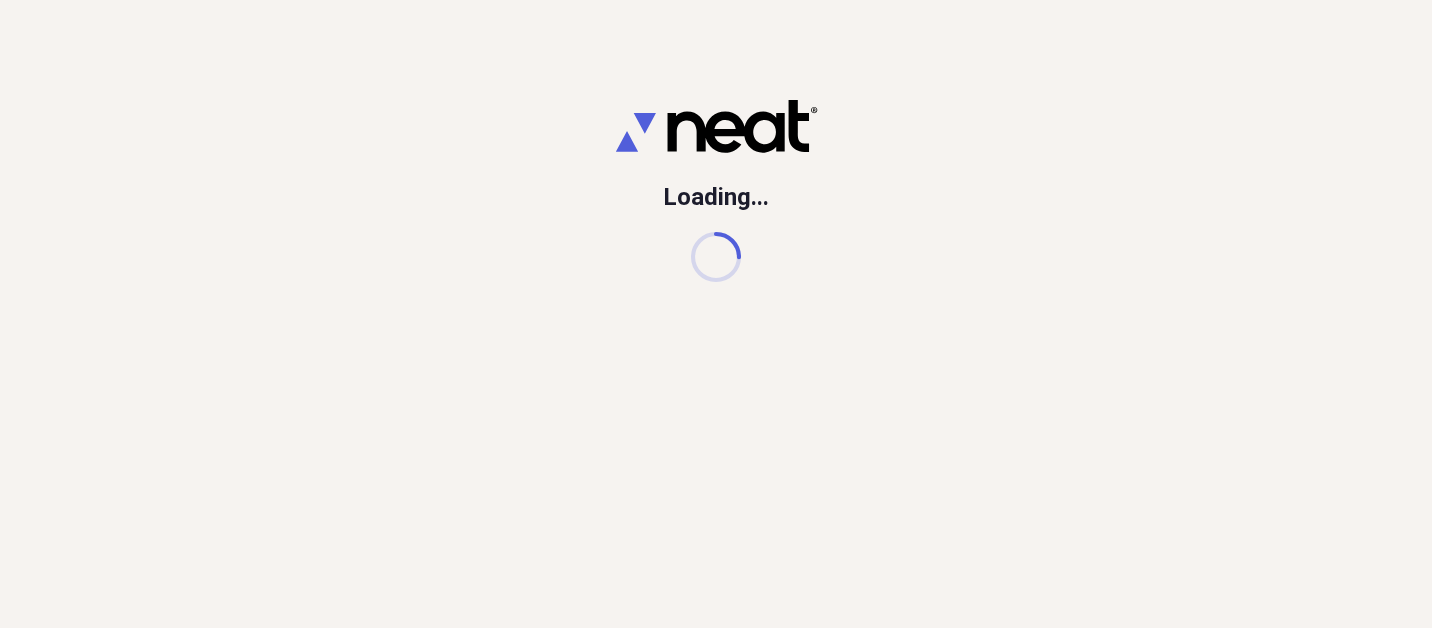 scroll, scrollTop: 0, scrollLeft: 0, axis: both 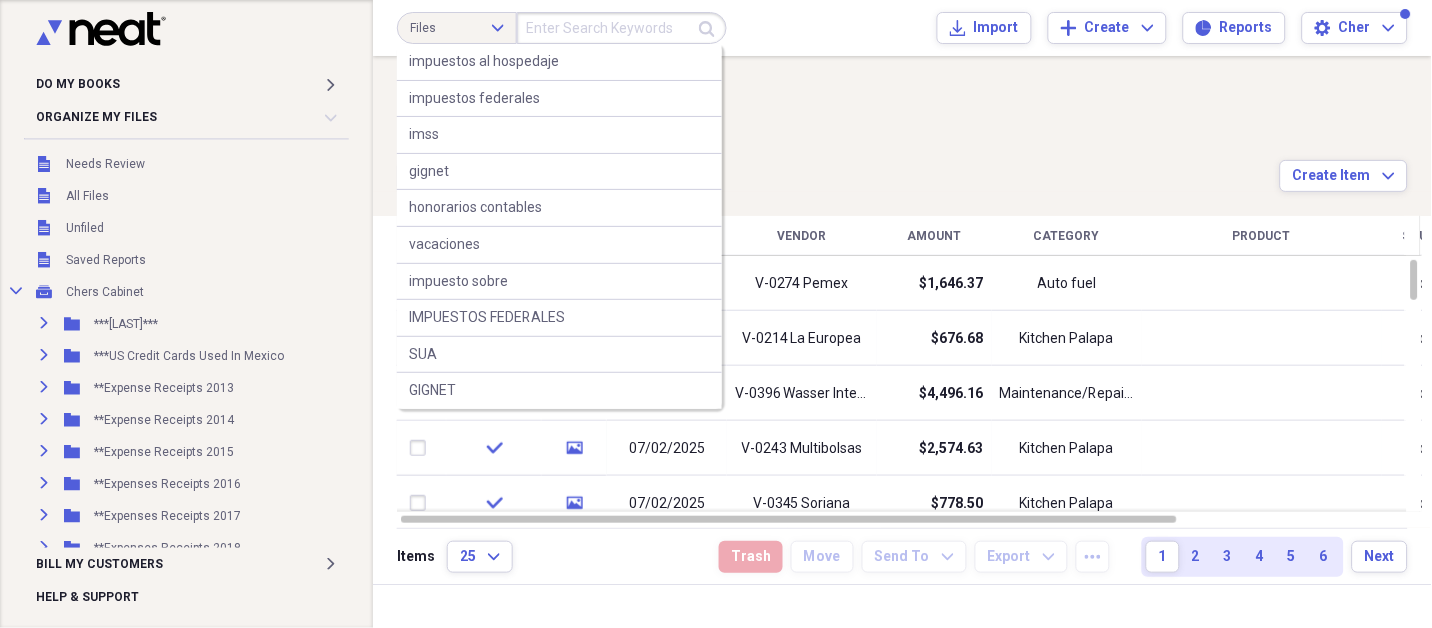 click at bounding box center [622, 28] 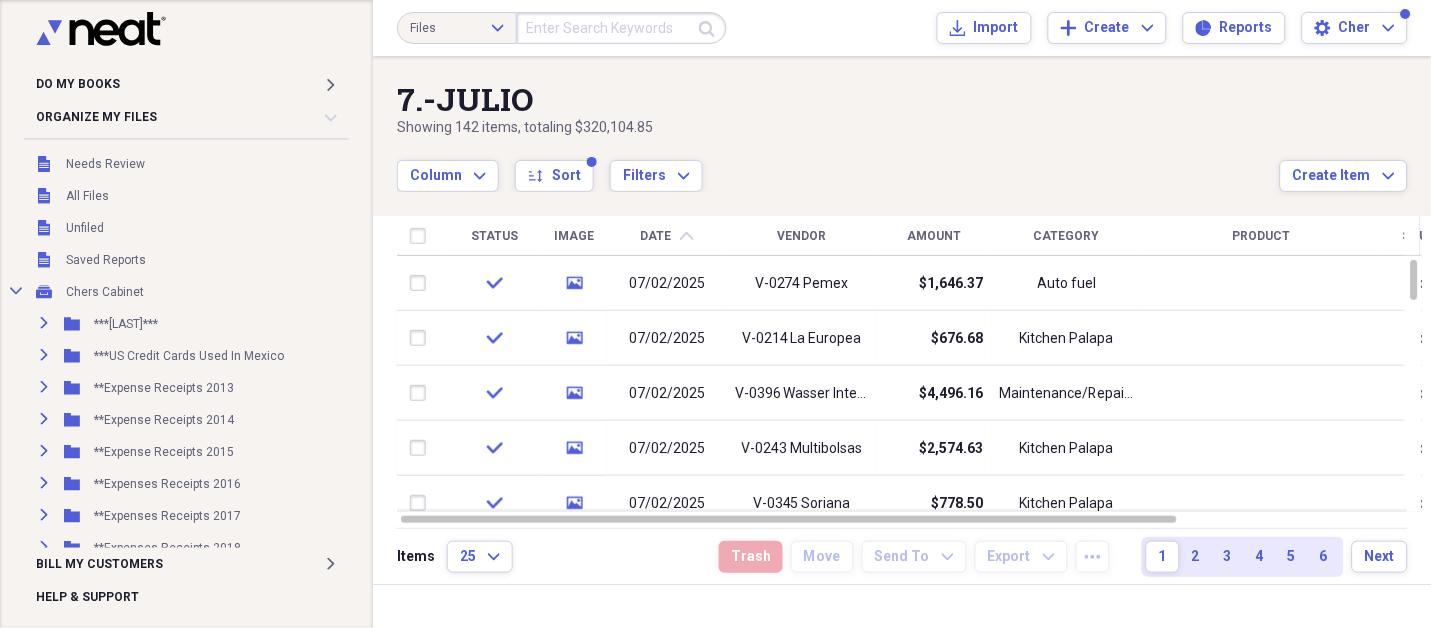 click on "Showing 142 items , totaling $320,104.85" at bounding box center (838, 128) 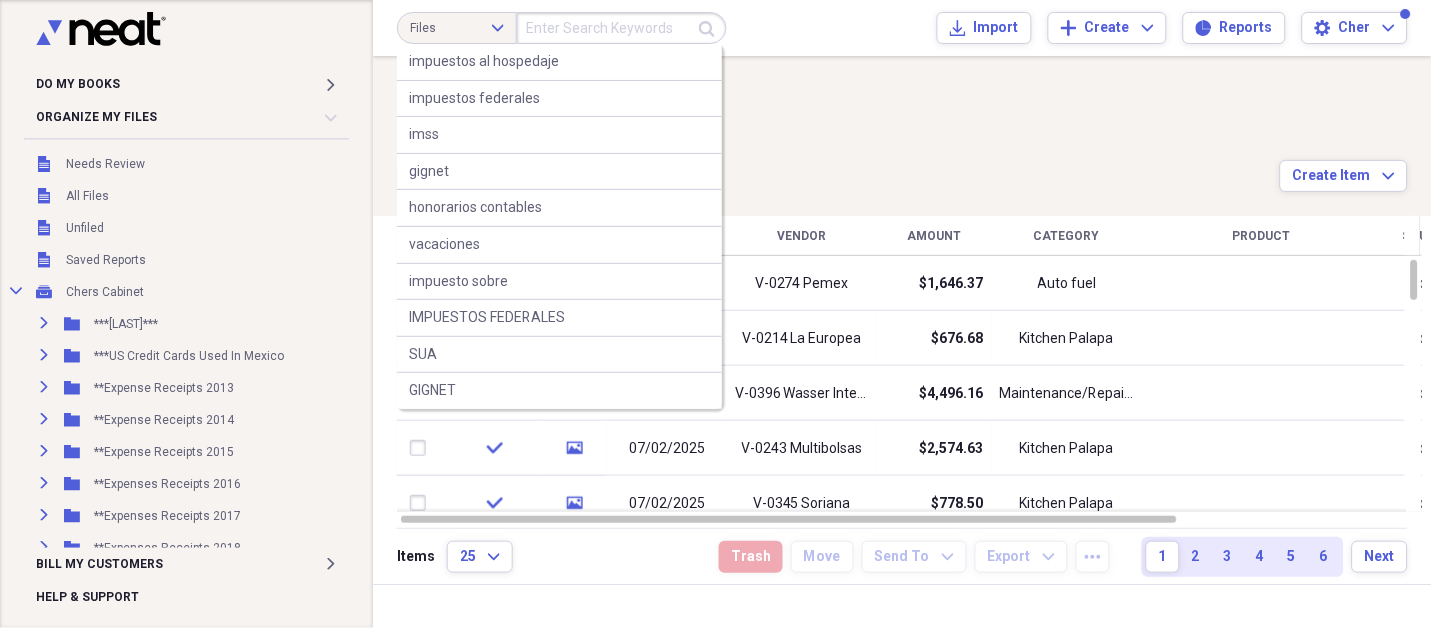 click at bounding box center (622, 28) 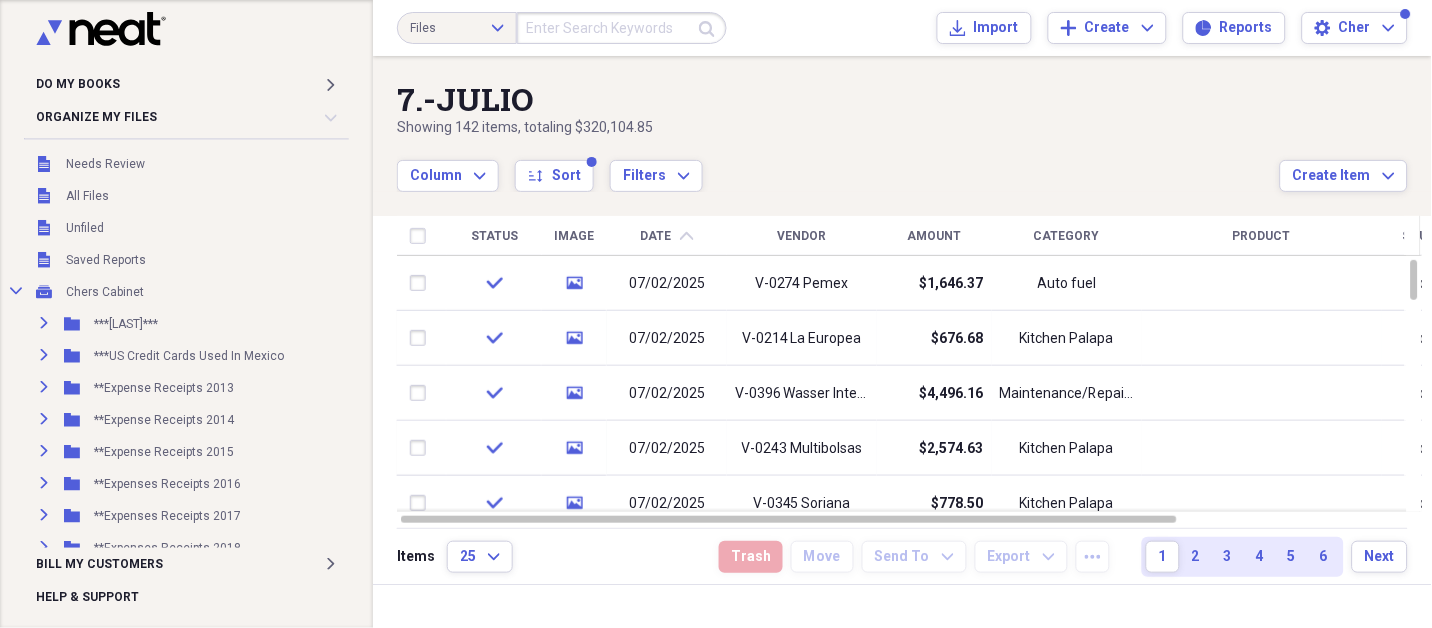 click on "Column Expand sort Sort Filters  Expand" at bounding box center (838, 165) 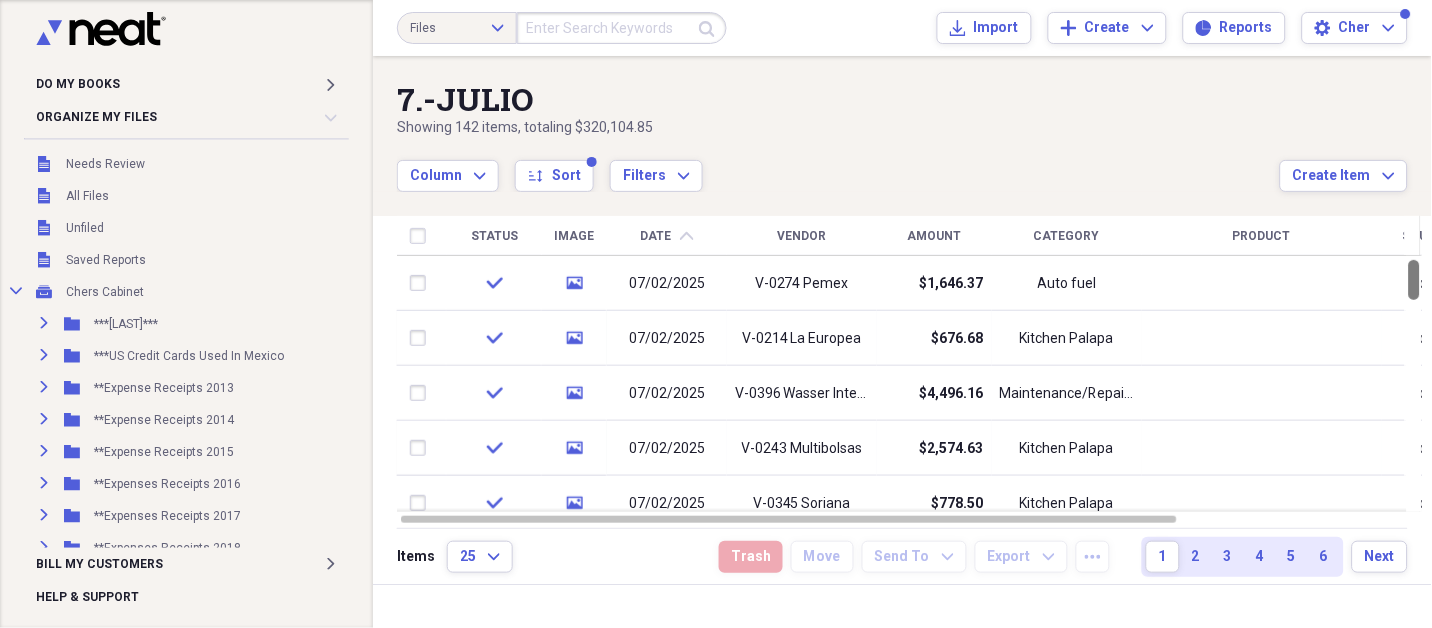 drag, startPoint x: 1427, startPoint y: 276, endPoint x: 1425, endPoint y: 221, distance: 55.03635 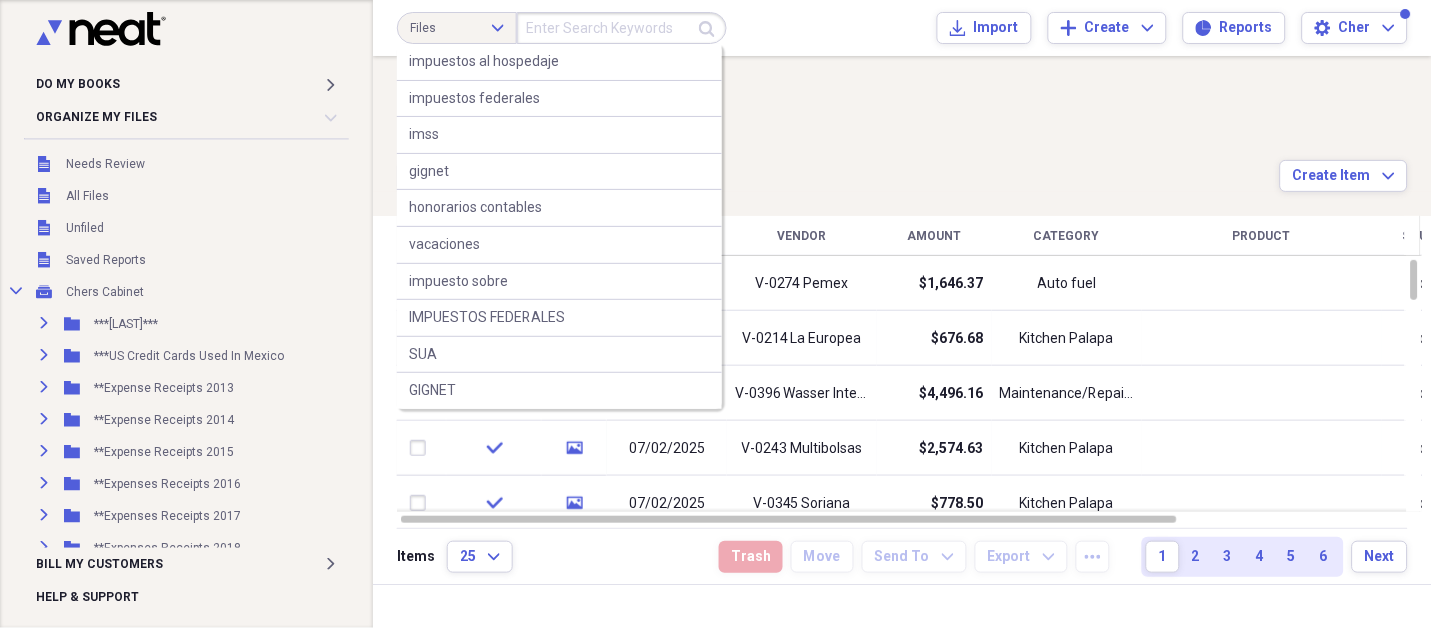 click at bounding box center [622, 28] 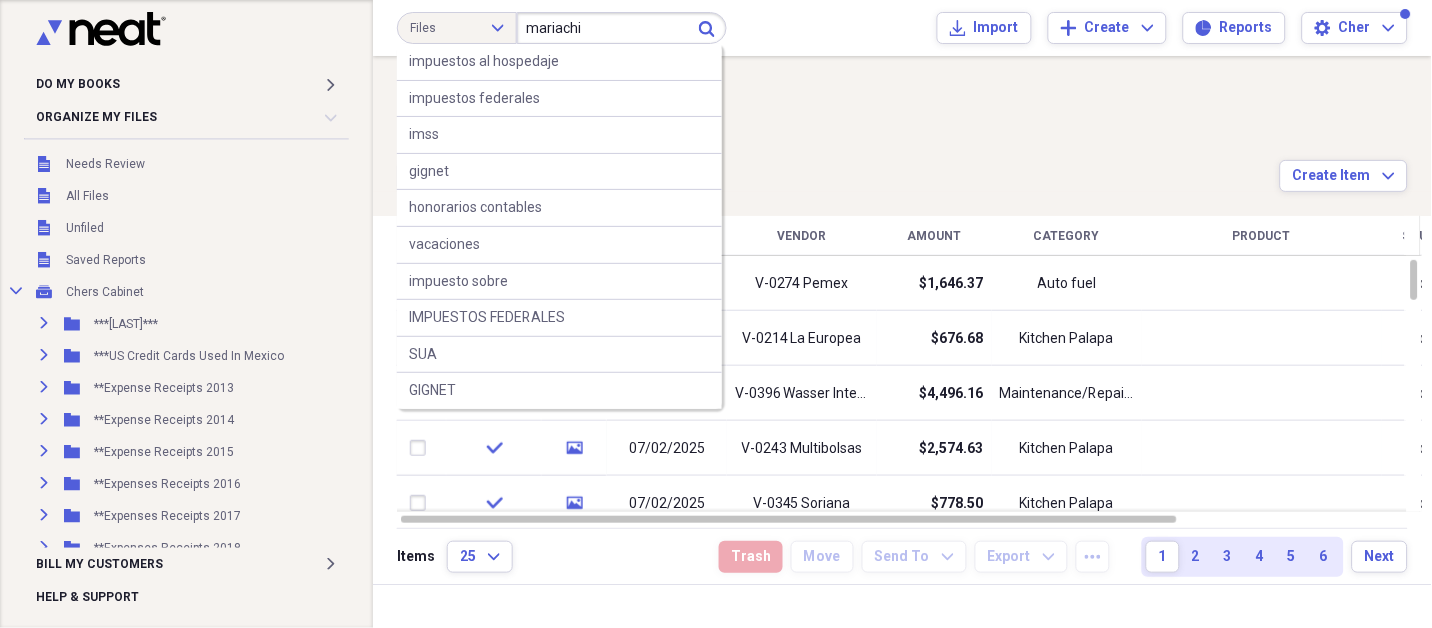 type on "mariachi" 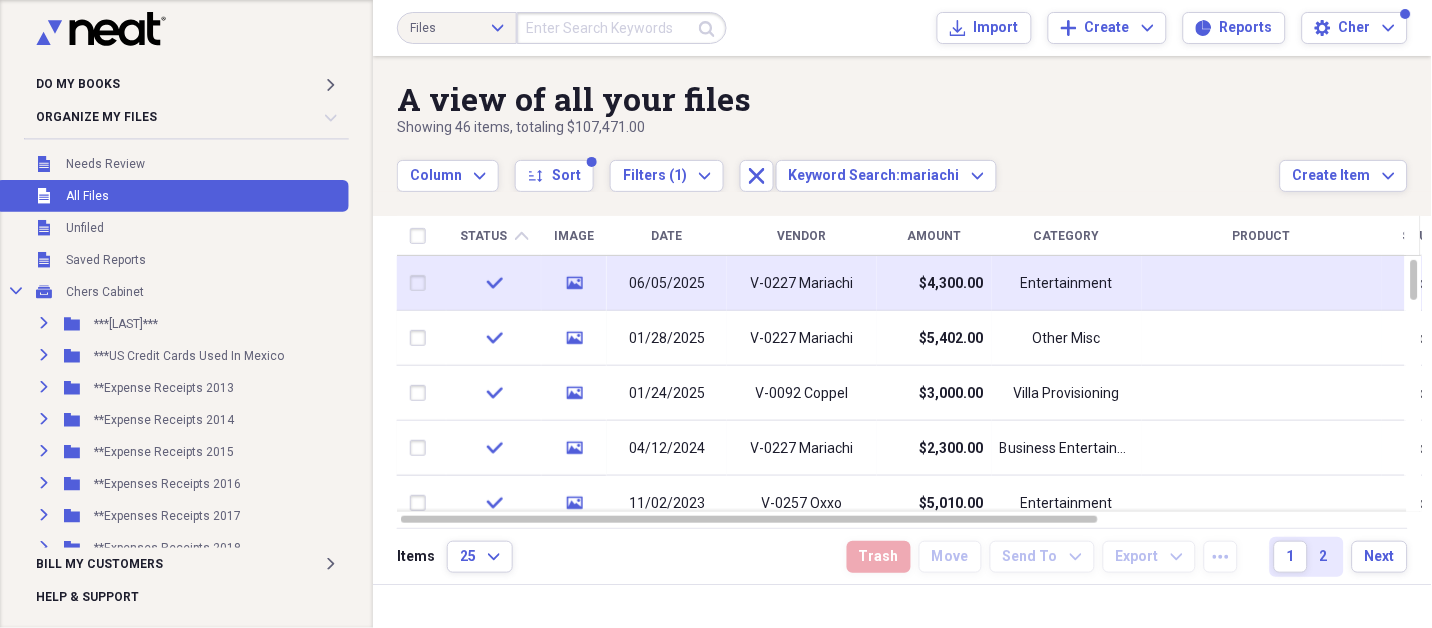 click on "V-0227 Mariachi" at bounding box center [802, 284] 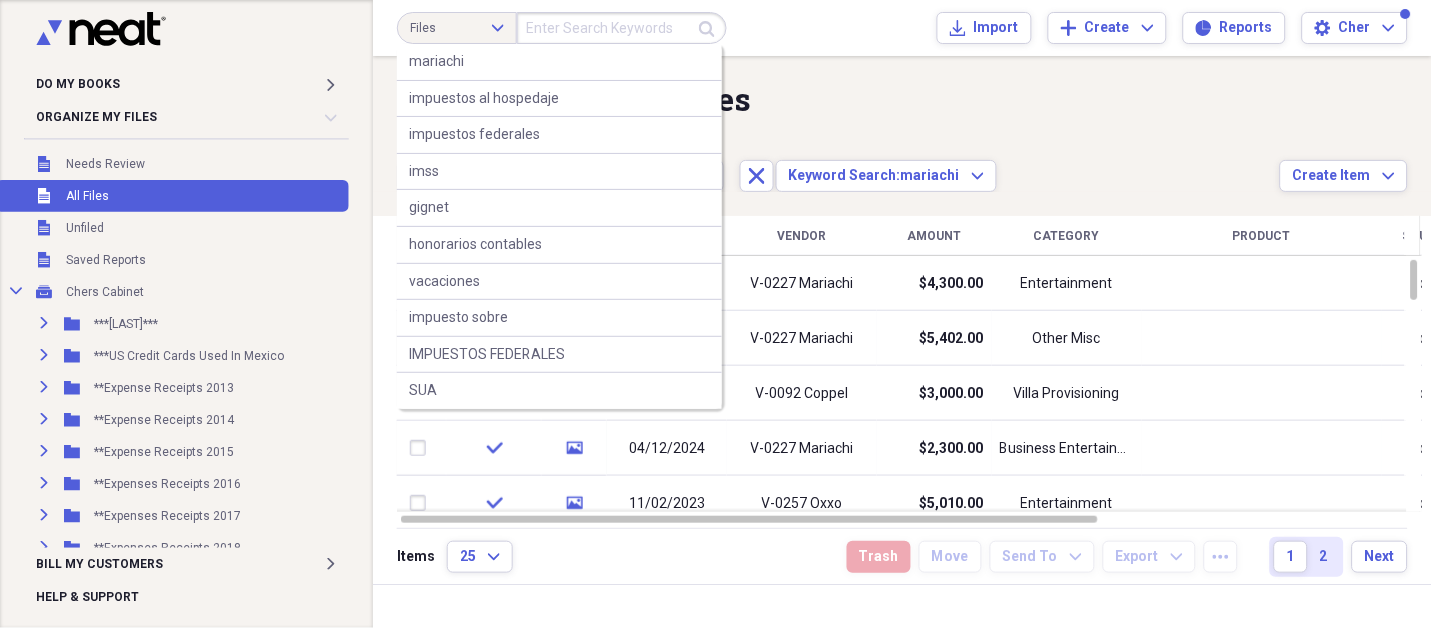 click at bounding box center [622, 28] 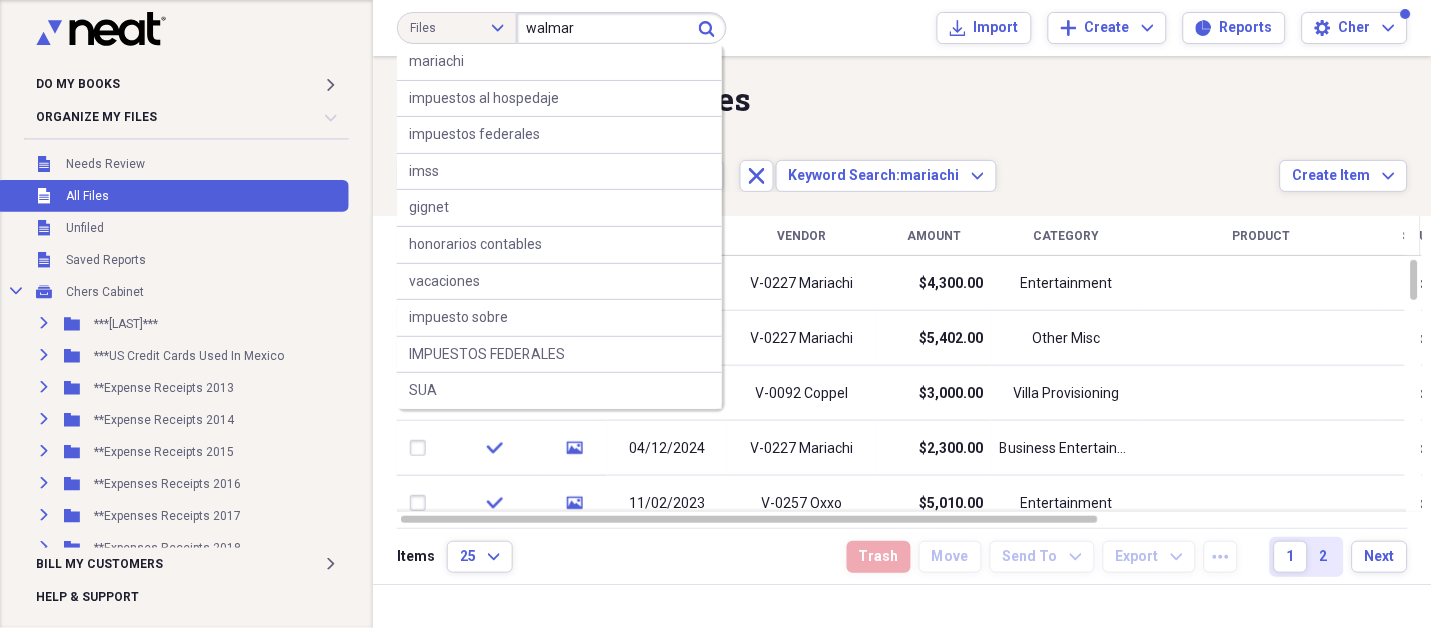 type on "walmar" 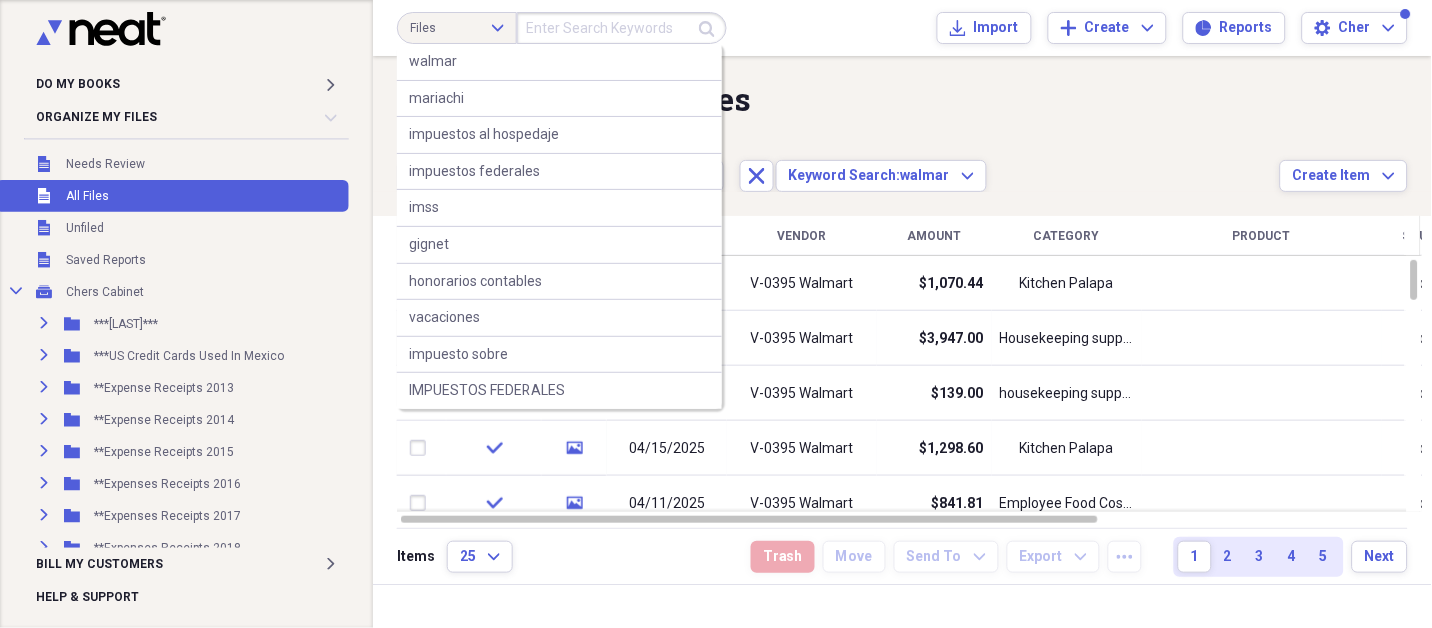 click at bounding box center (622, 28) 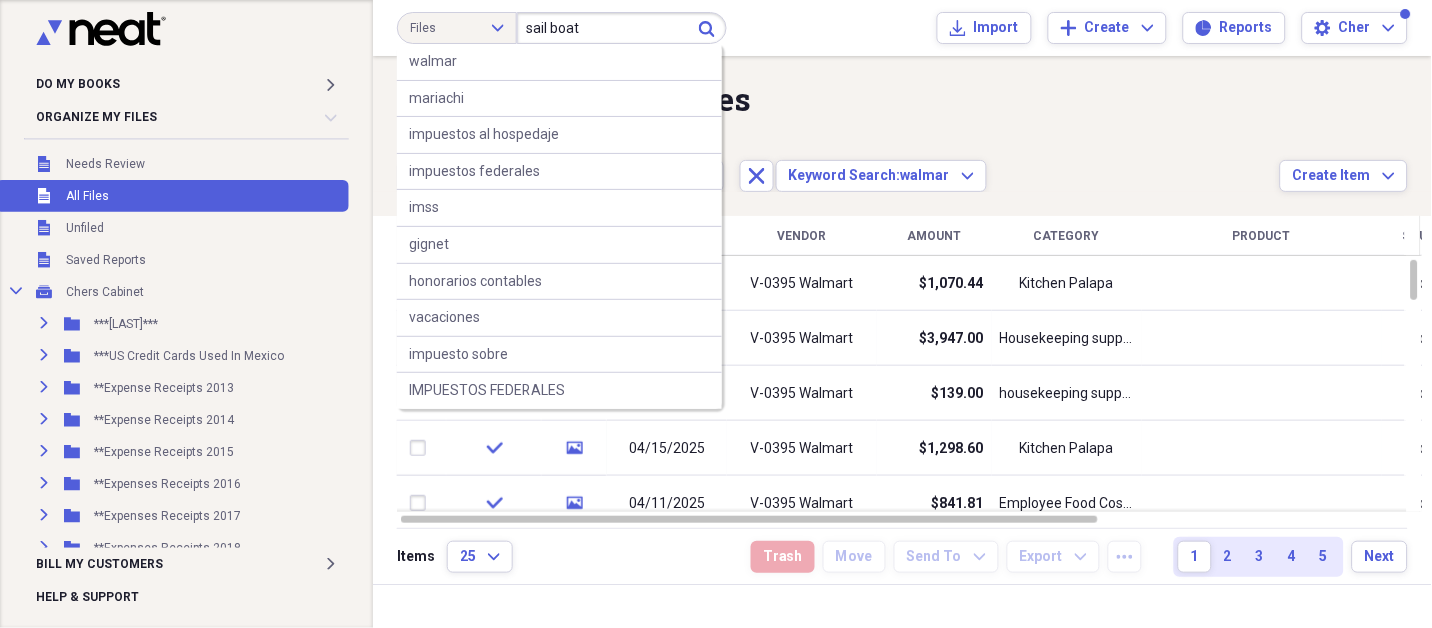type on "sail boat" 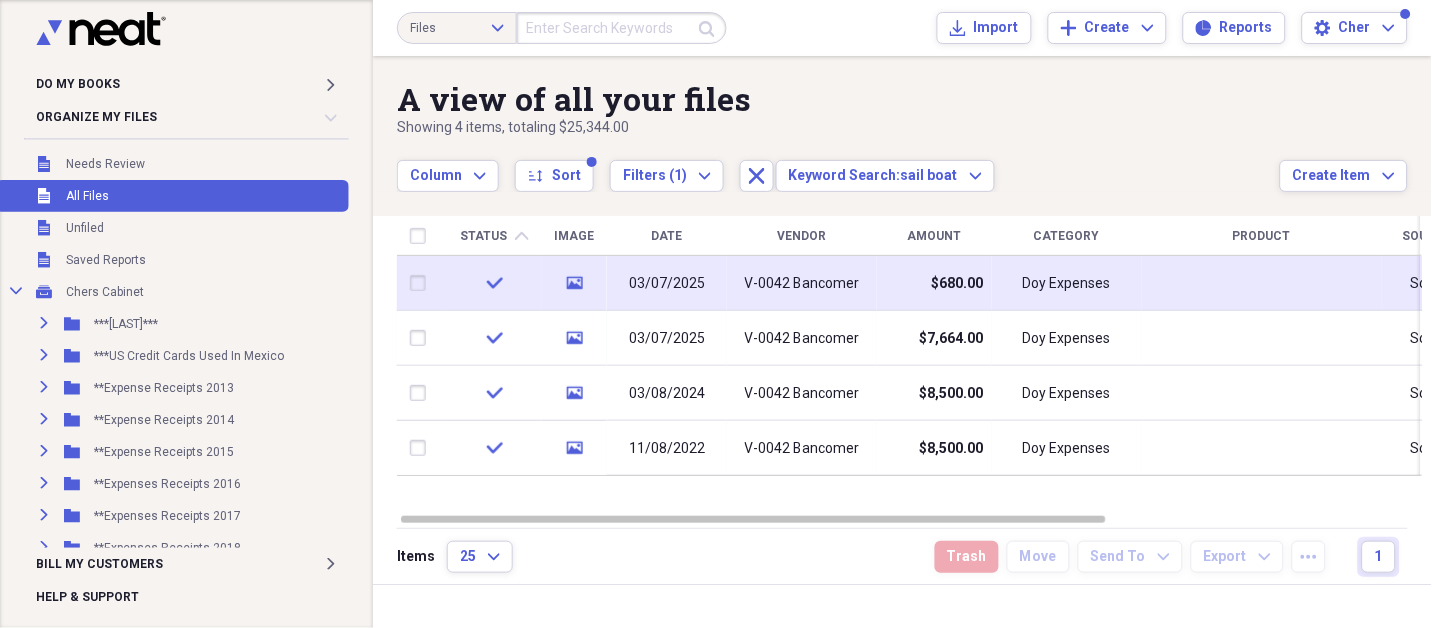click on "V-0042 Bancomer" at bounding box center (802, 284) 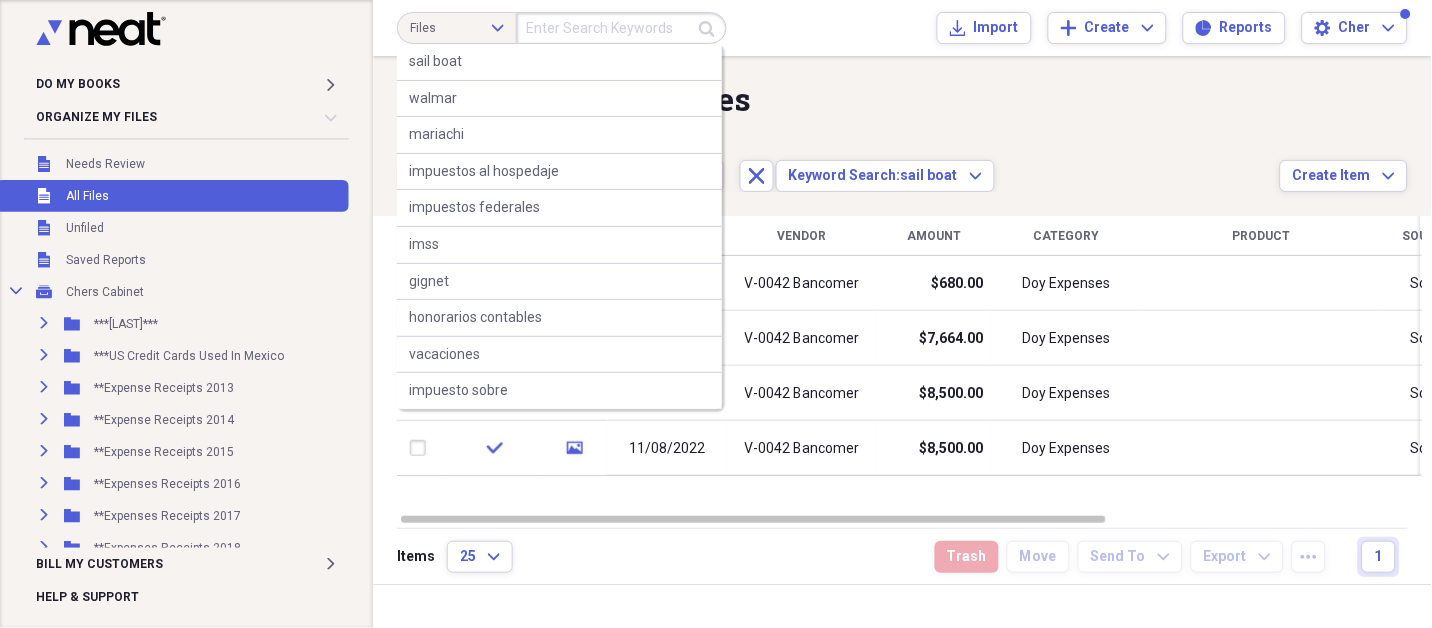 click at bounding box center (622, 28) 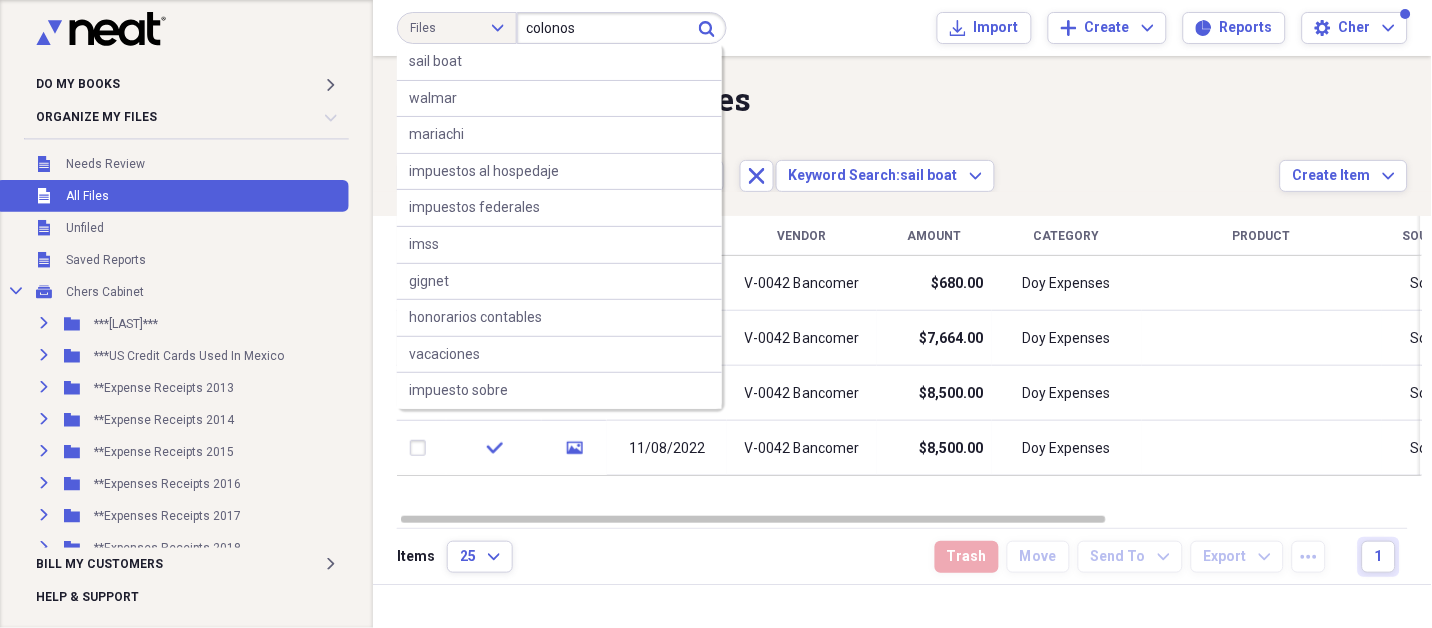 type on "colonos" 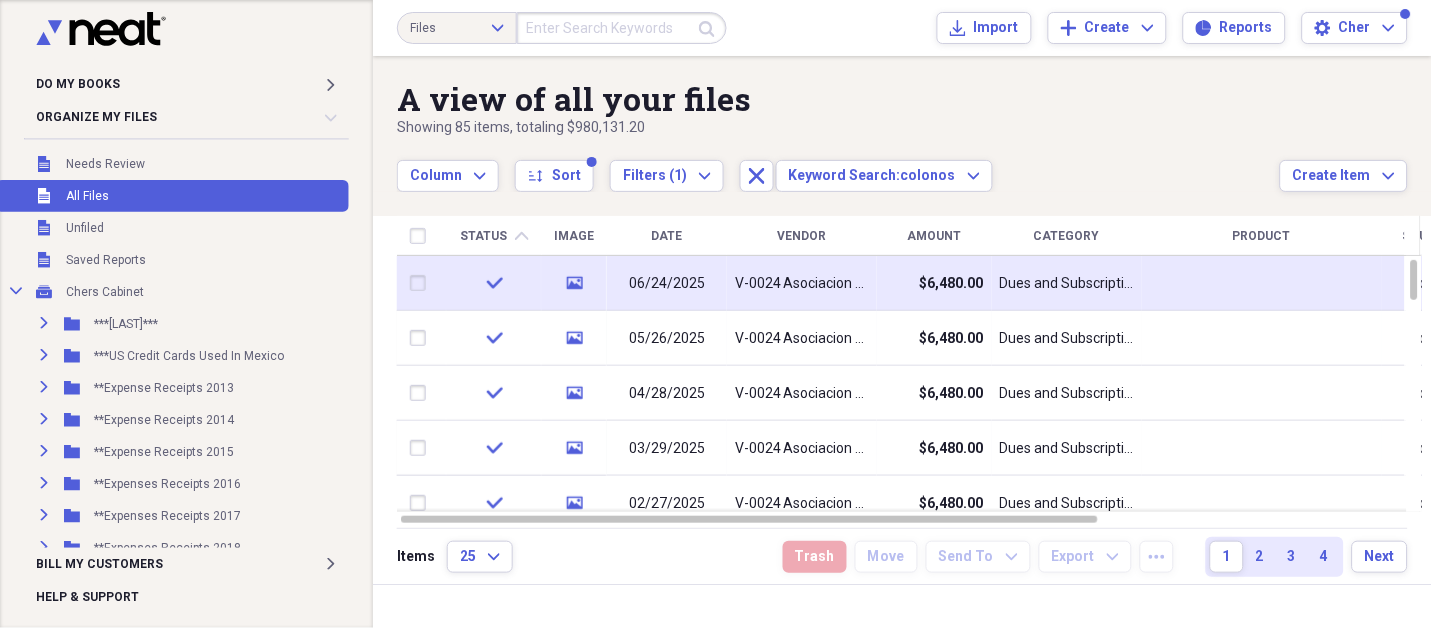 click on "V-0024 Asociacion De Colonos Del Secreto" at bounding box center (802, 284) 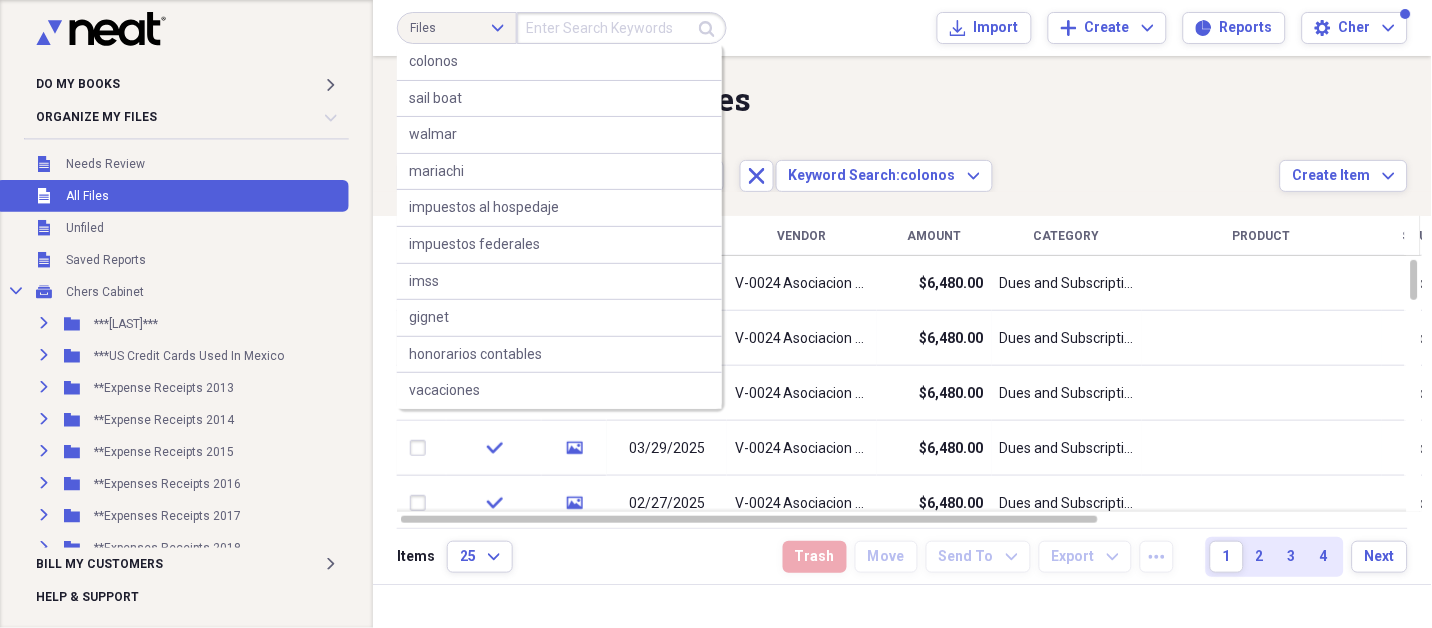 click at bounding box center (622, 28) 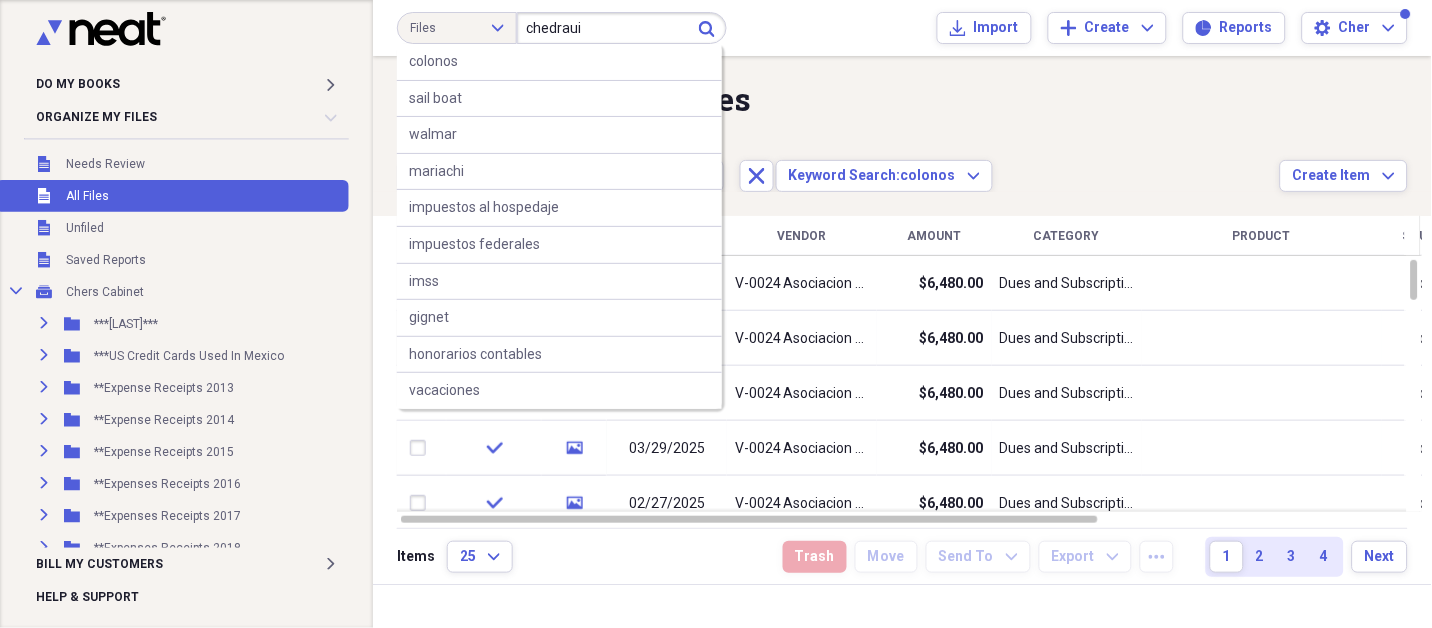 type on "chedraui" 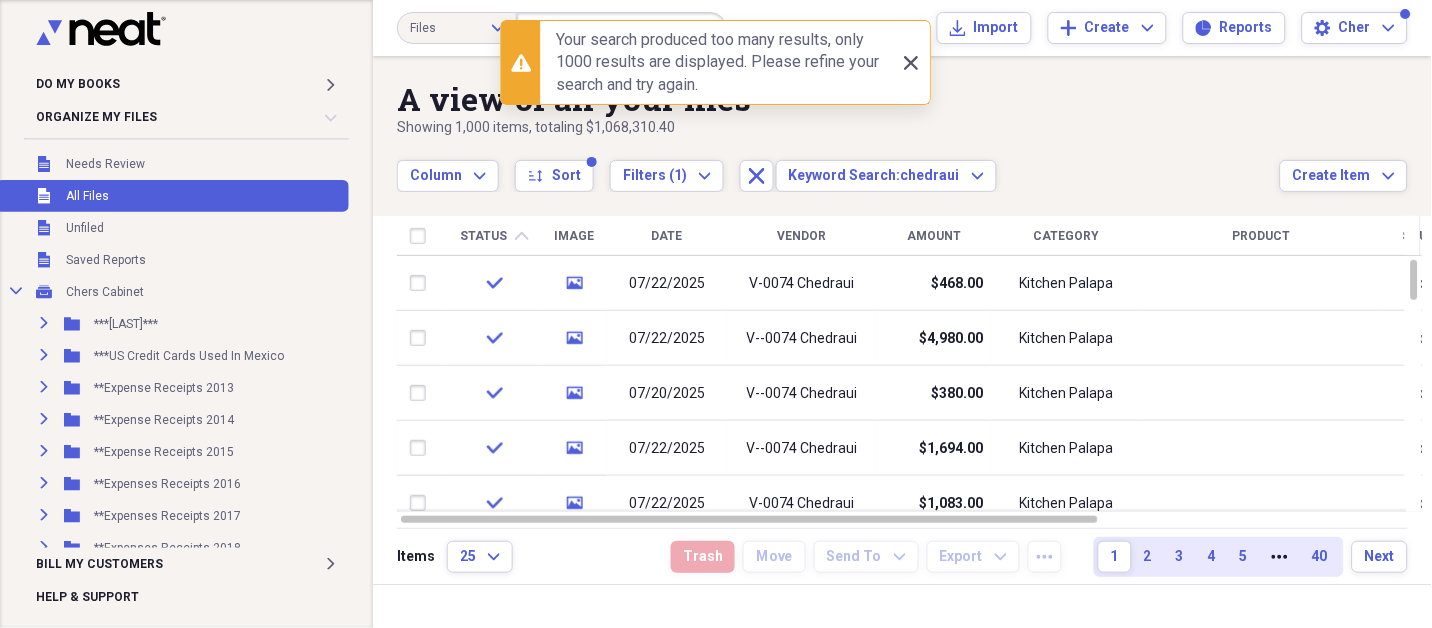 click 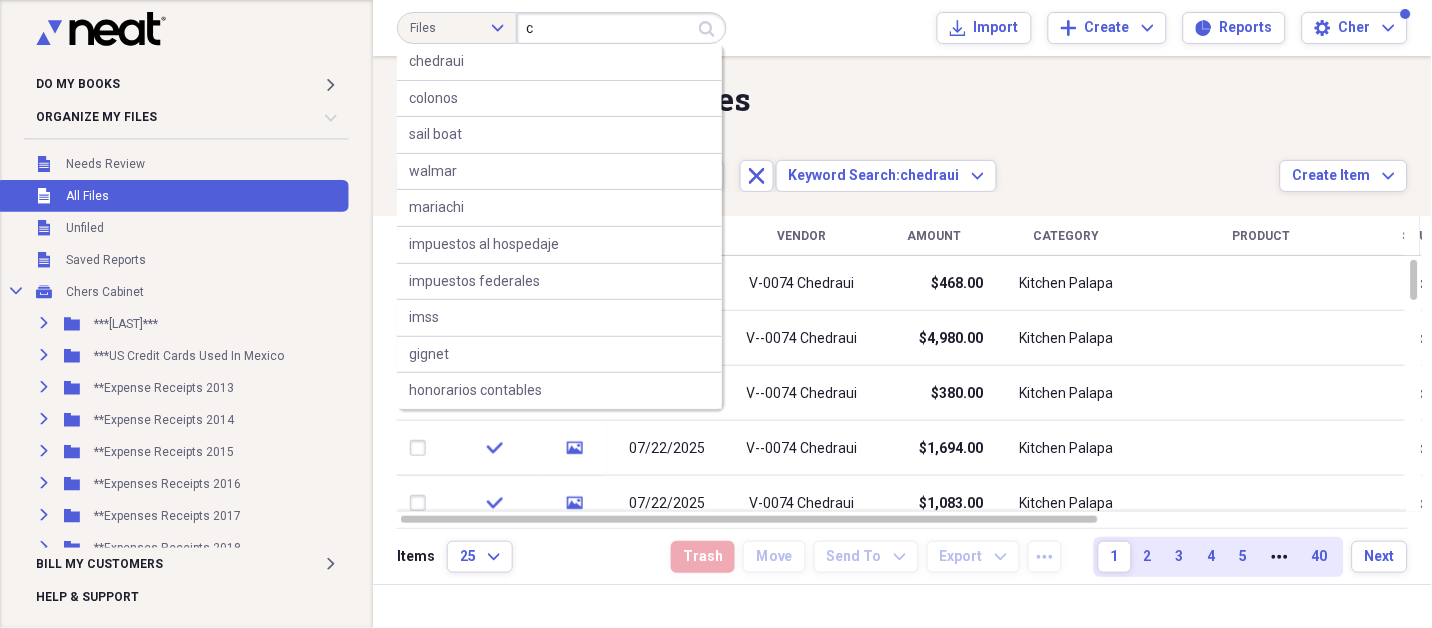 click on "c" at bounding box center [622, 28] 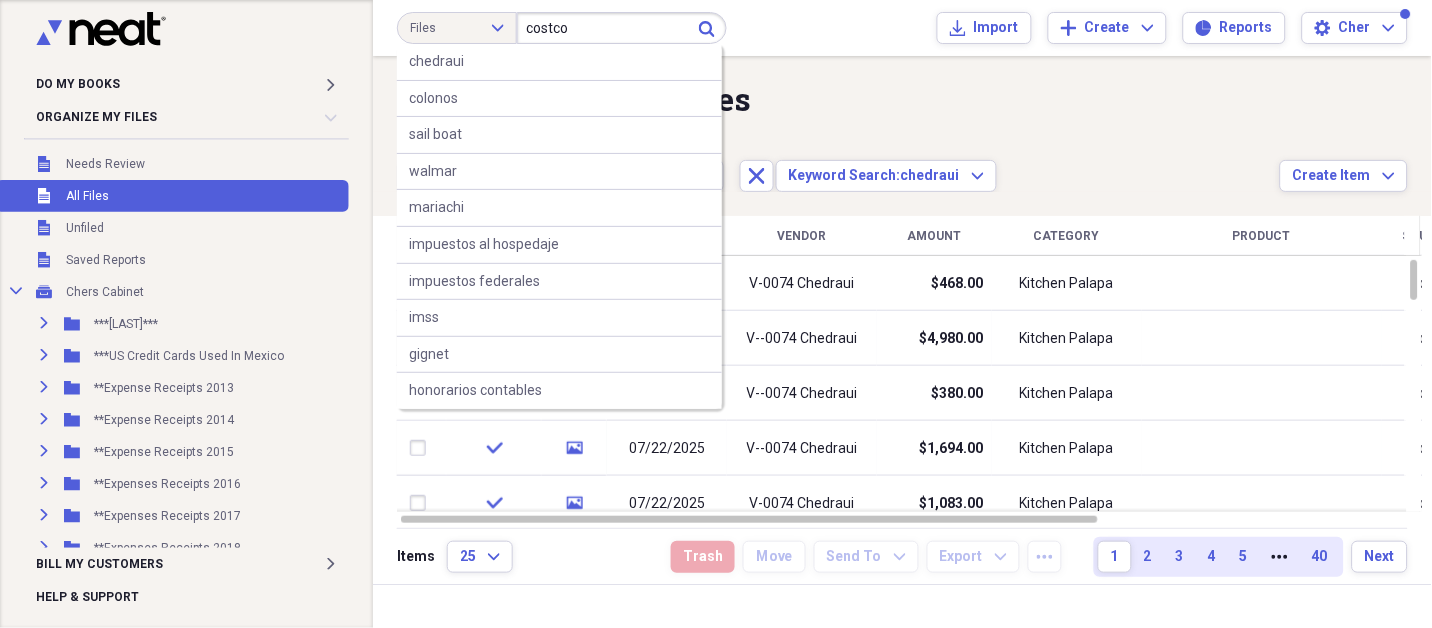 type on "costco" 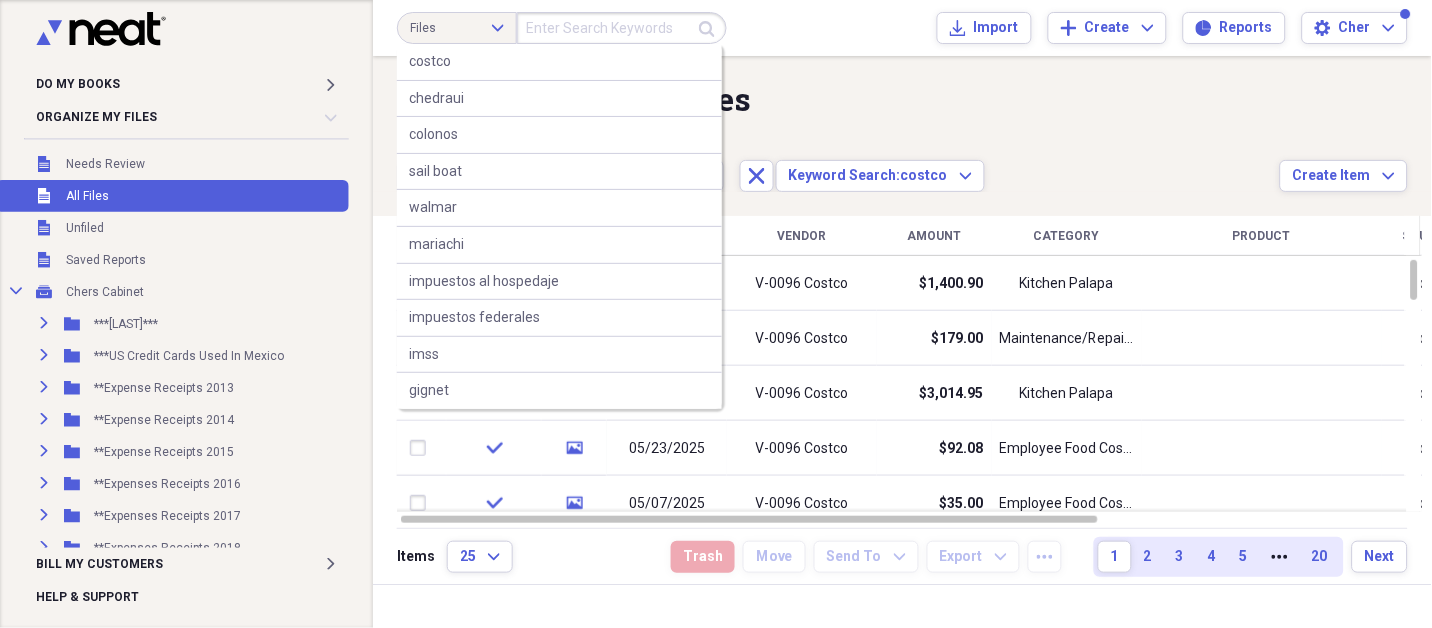 click at bounding box center [622, 28] 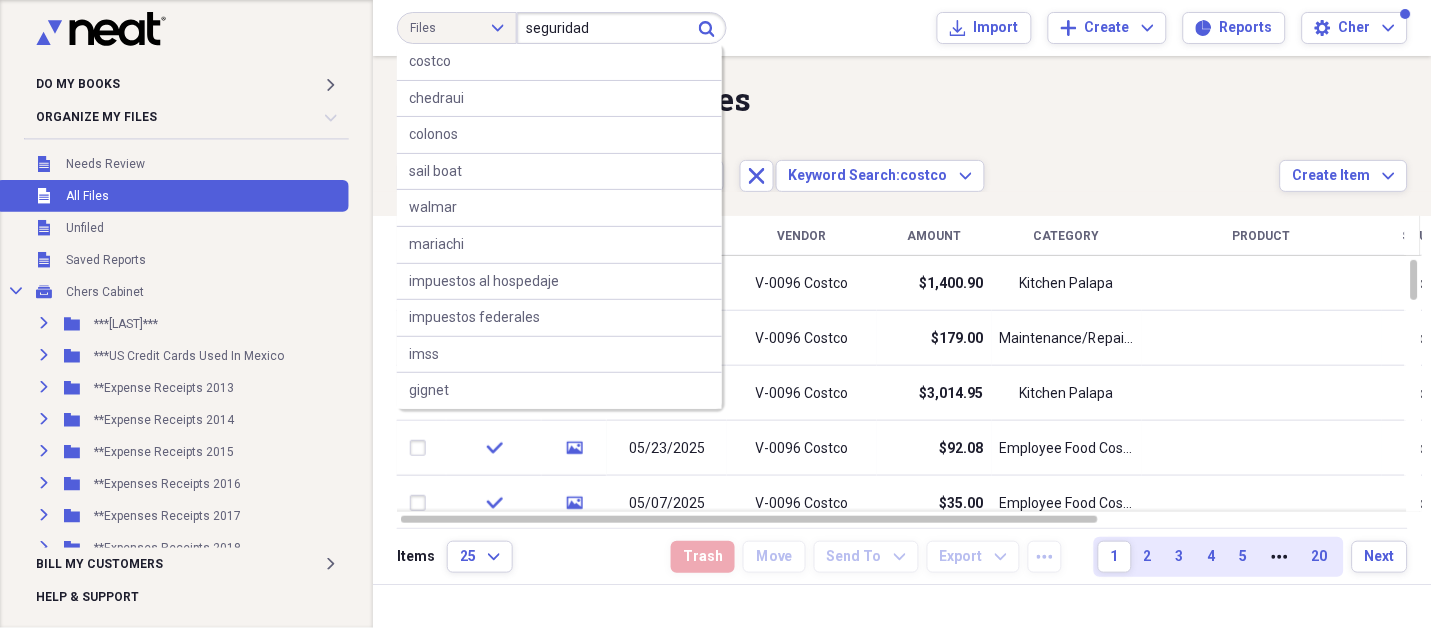 type on "seguridad" 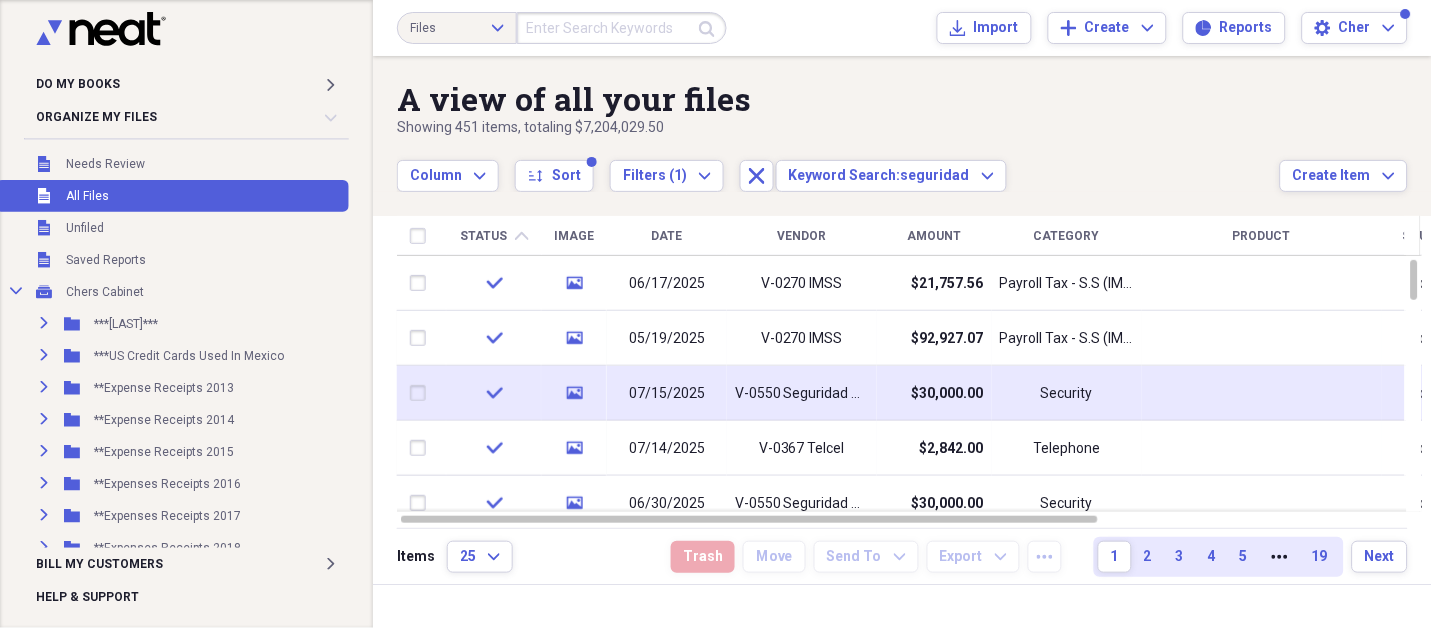 click on "$30,000.00" at bounding box center (948, 394) 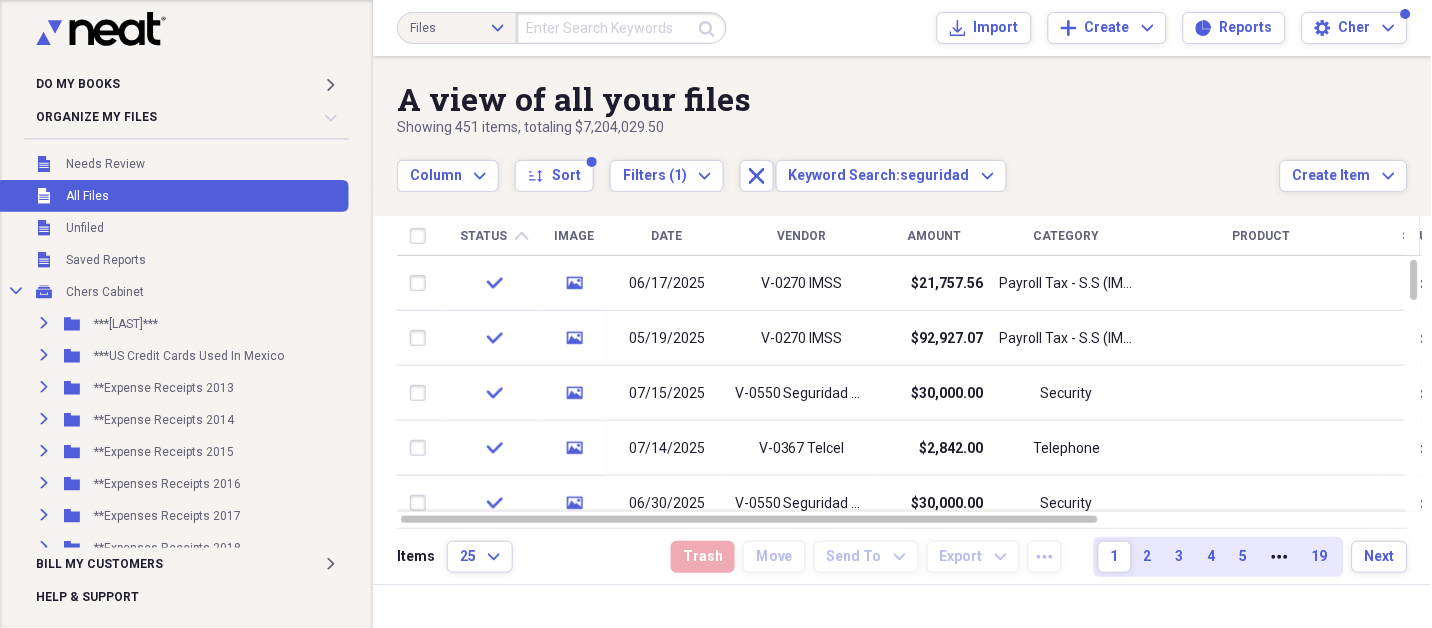click at bounding box center [622, 28] 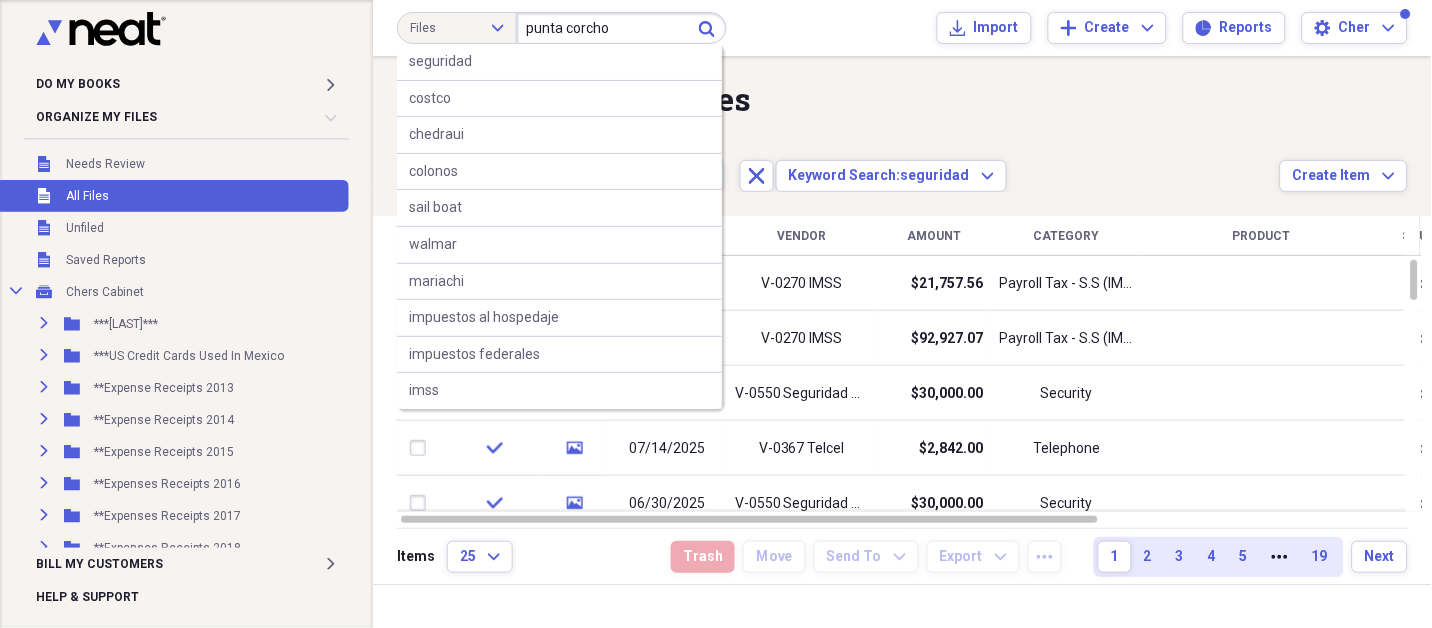 type on "punta corcho" 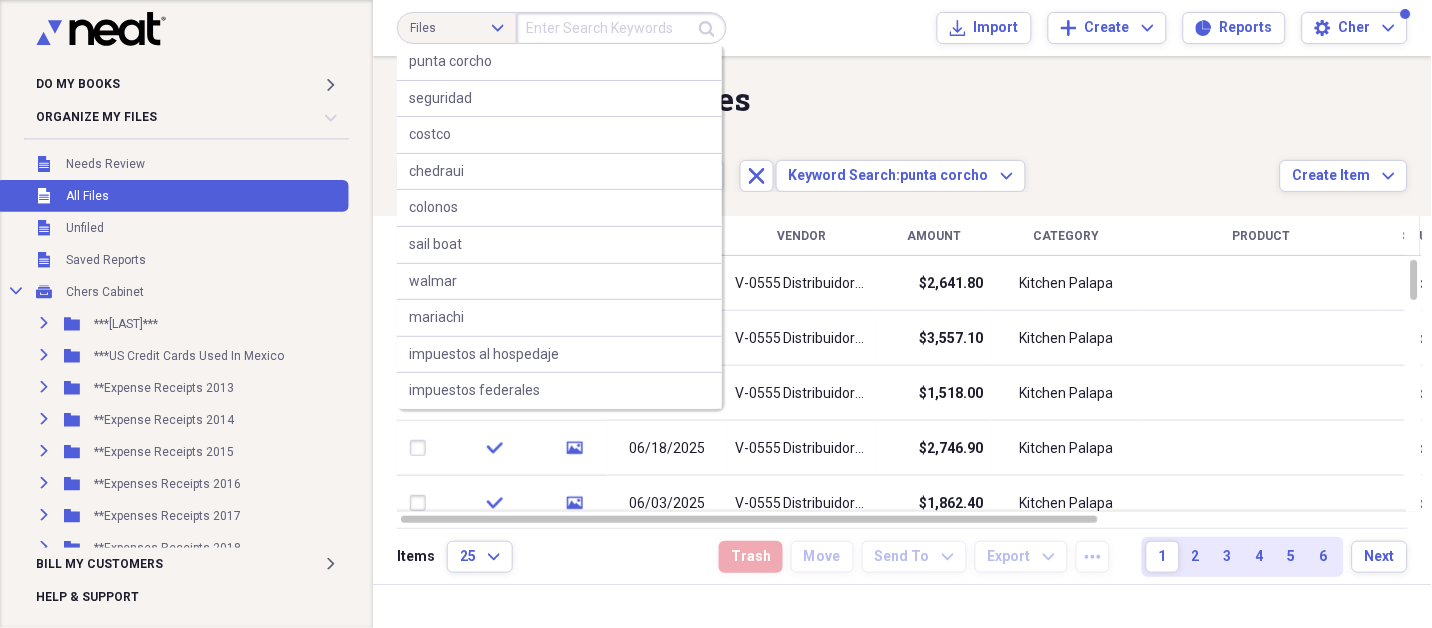 click at bounding box center (622, 28) 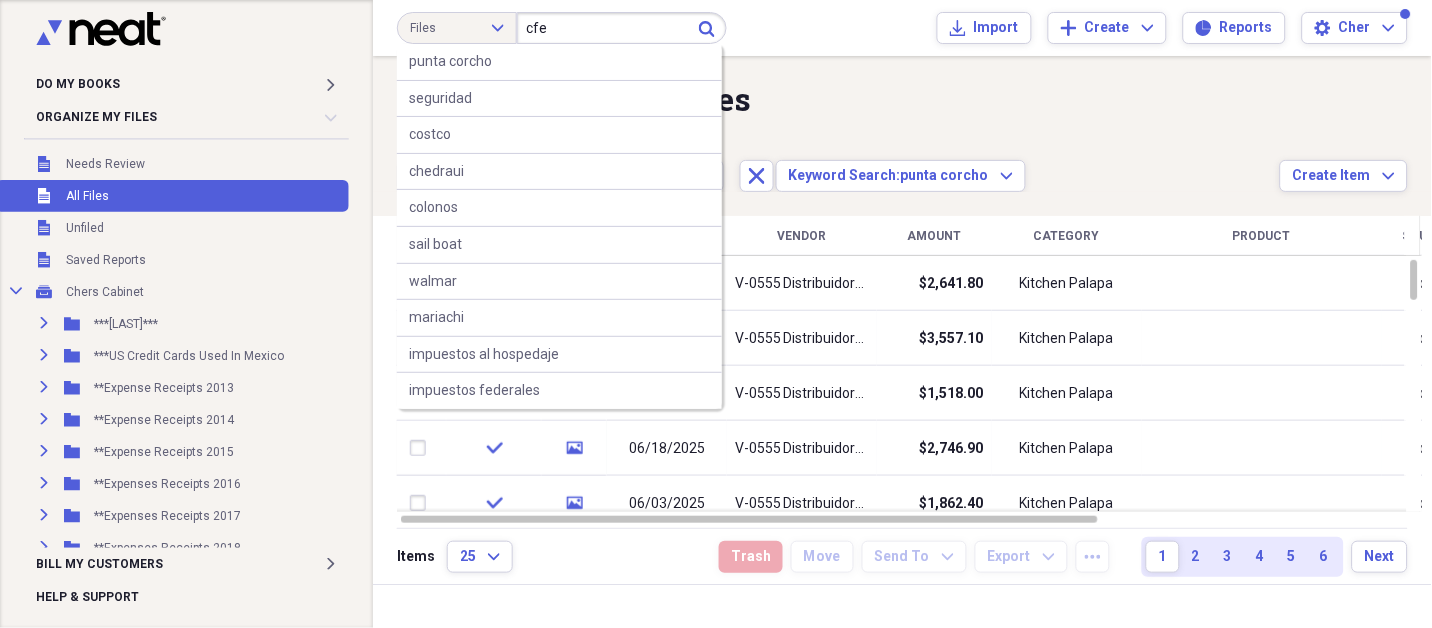 type on "cfe" 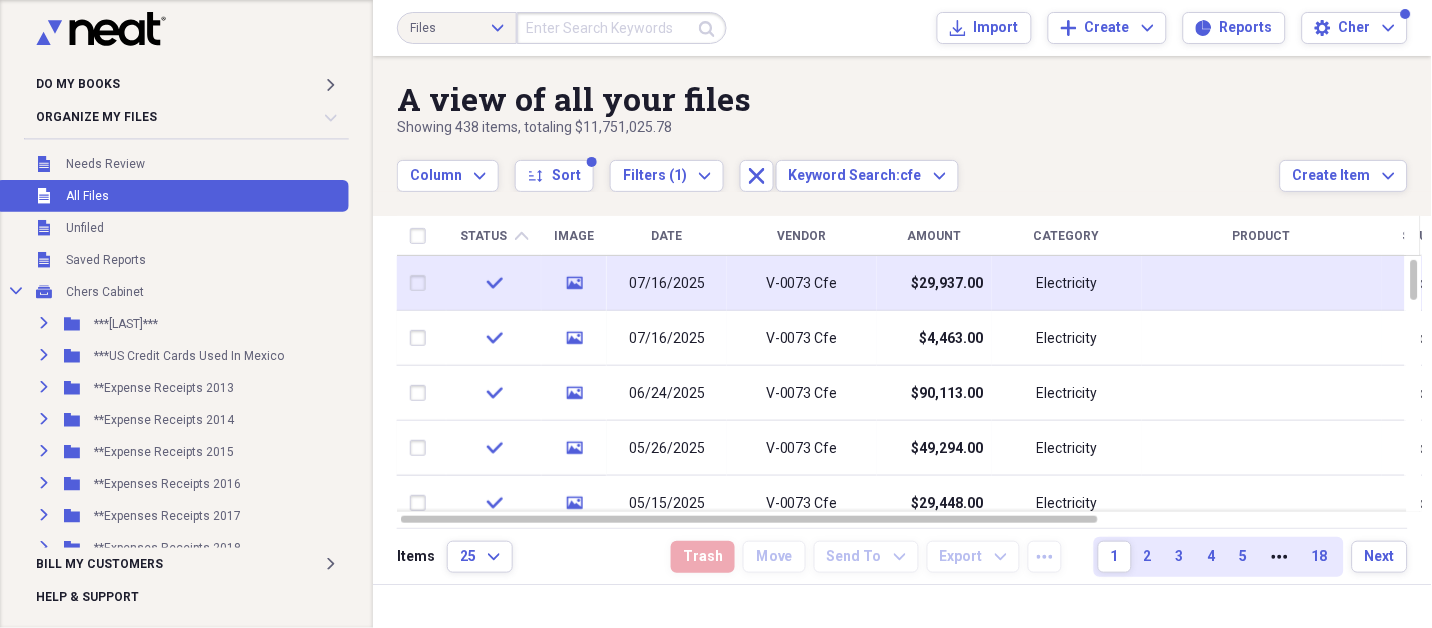 click on "V-0073  Cfe" at bounding box center [802, 284] 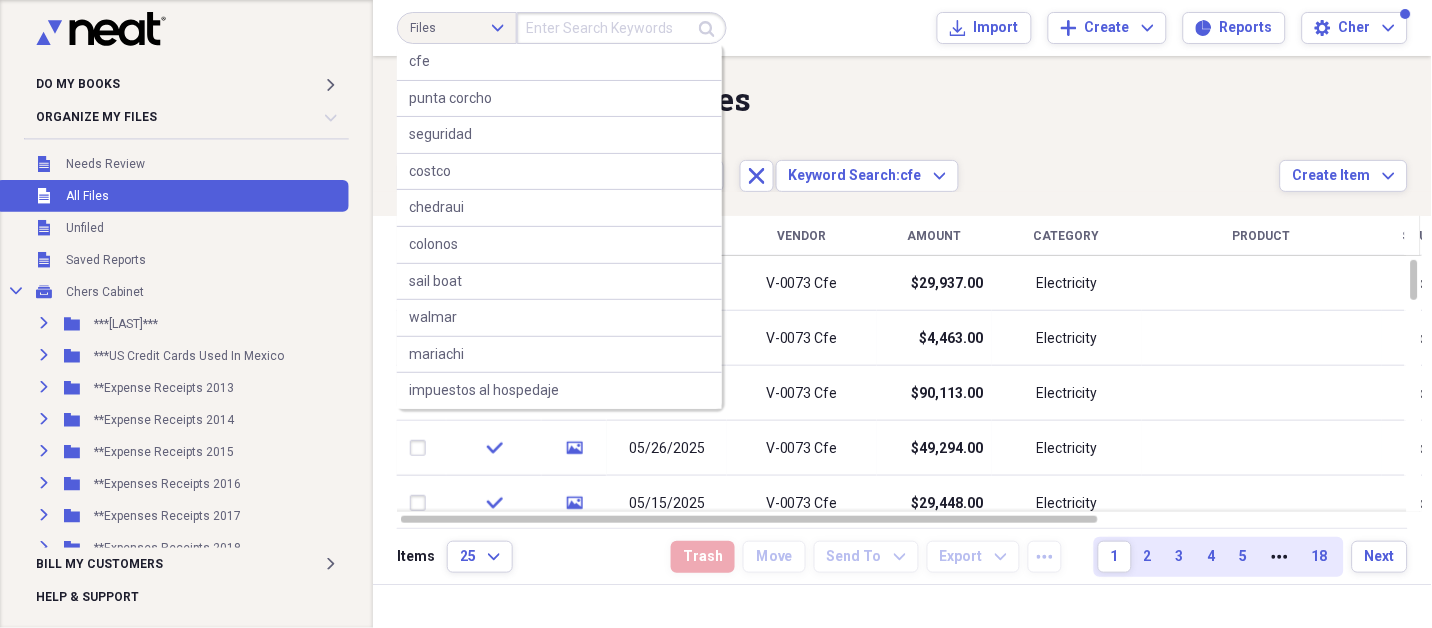 click at bounding box center [622, 28] 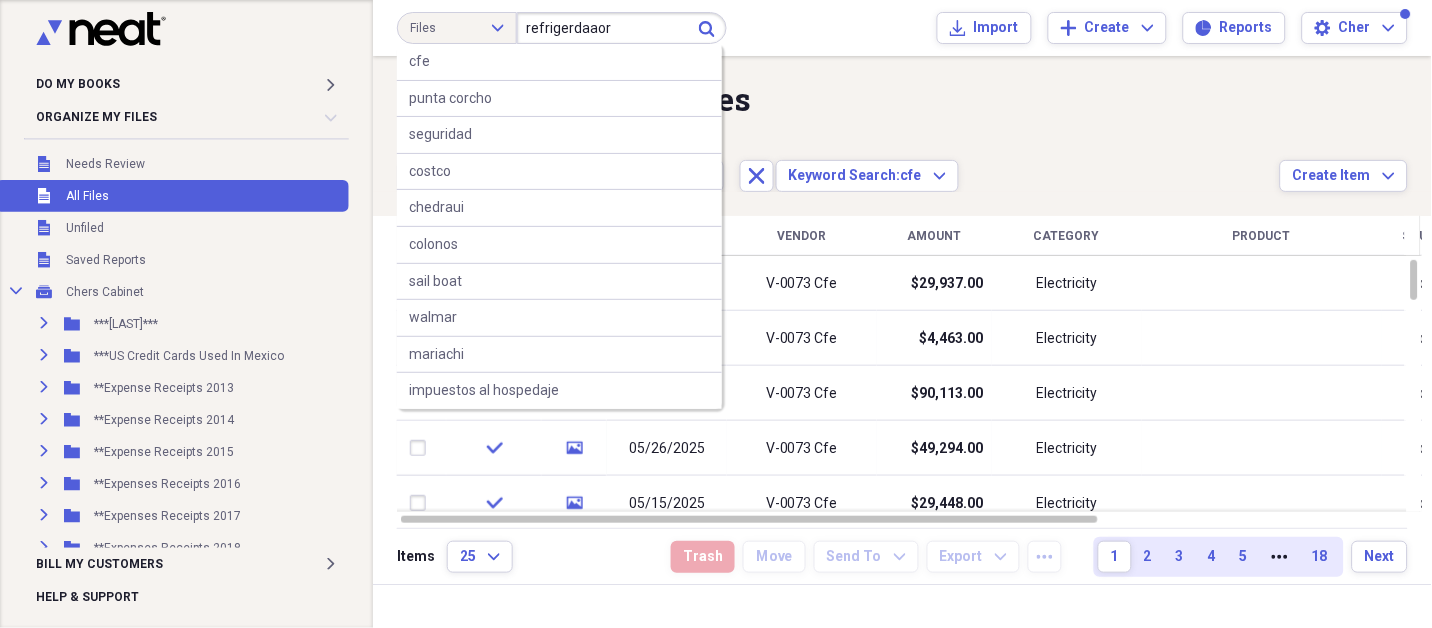 type on "refrigerdaaor" 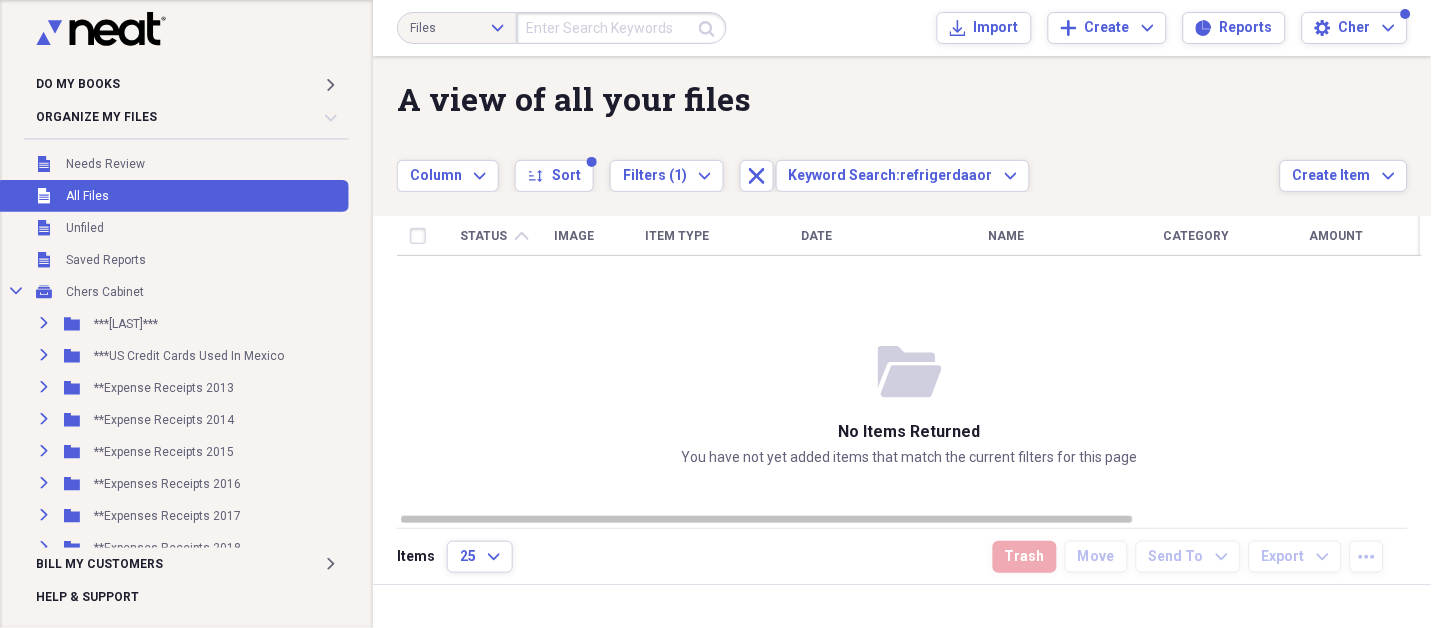 click at bounding box center [622, 28] 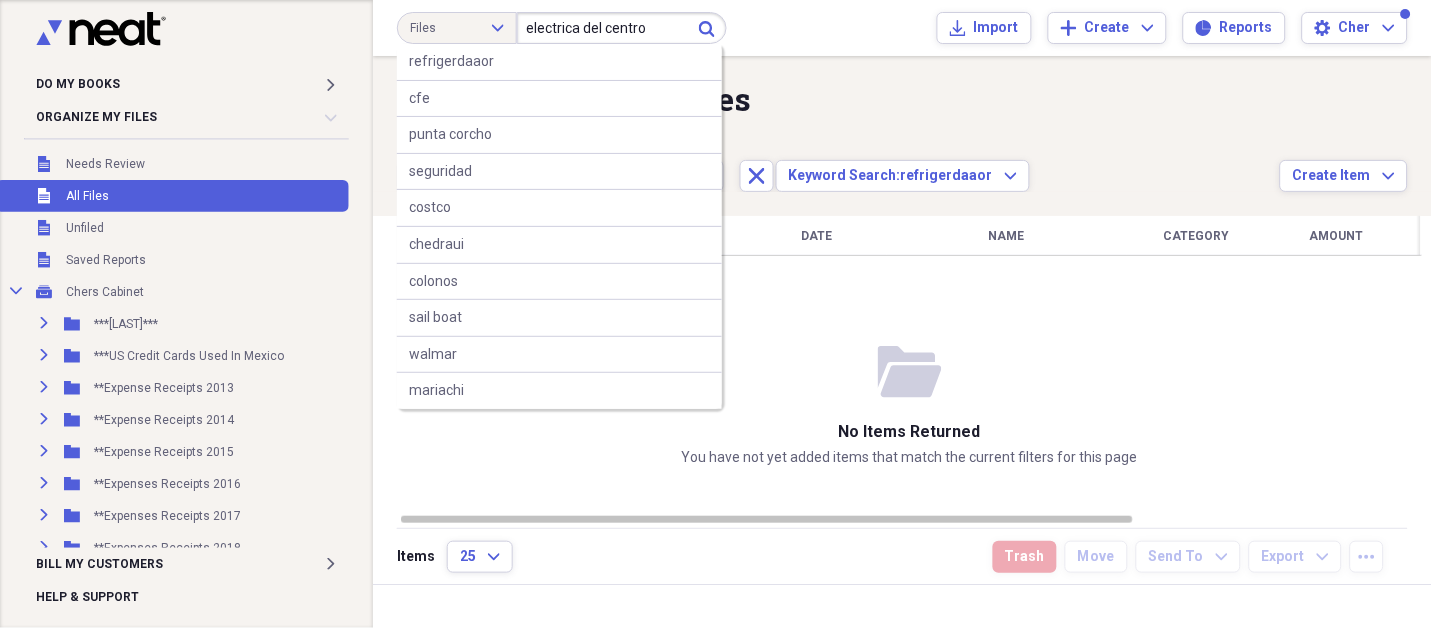 type on "electrica del centro" 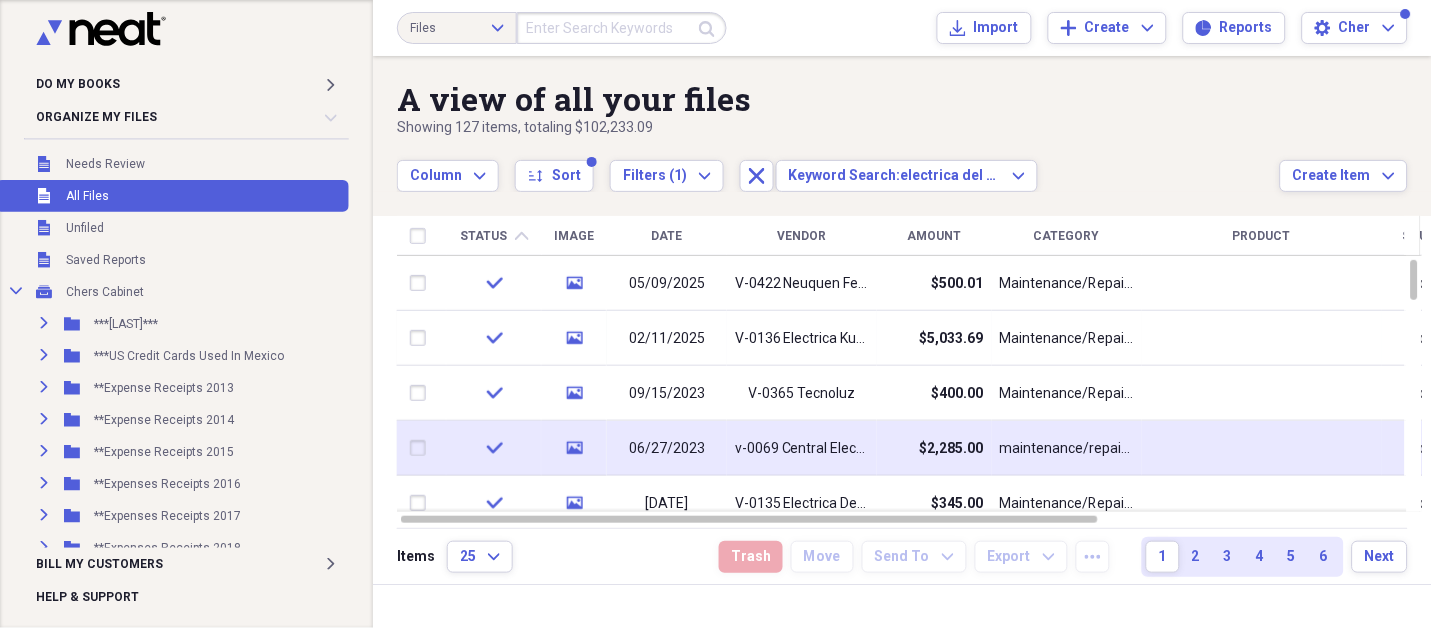 click on "$2,285.00" at bounding box center [934, 448] 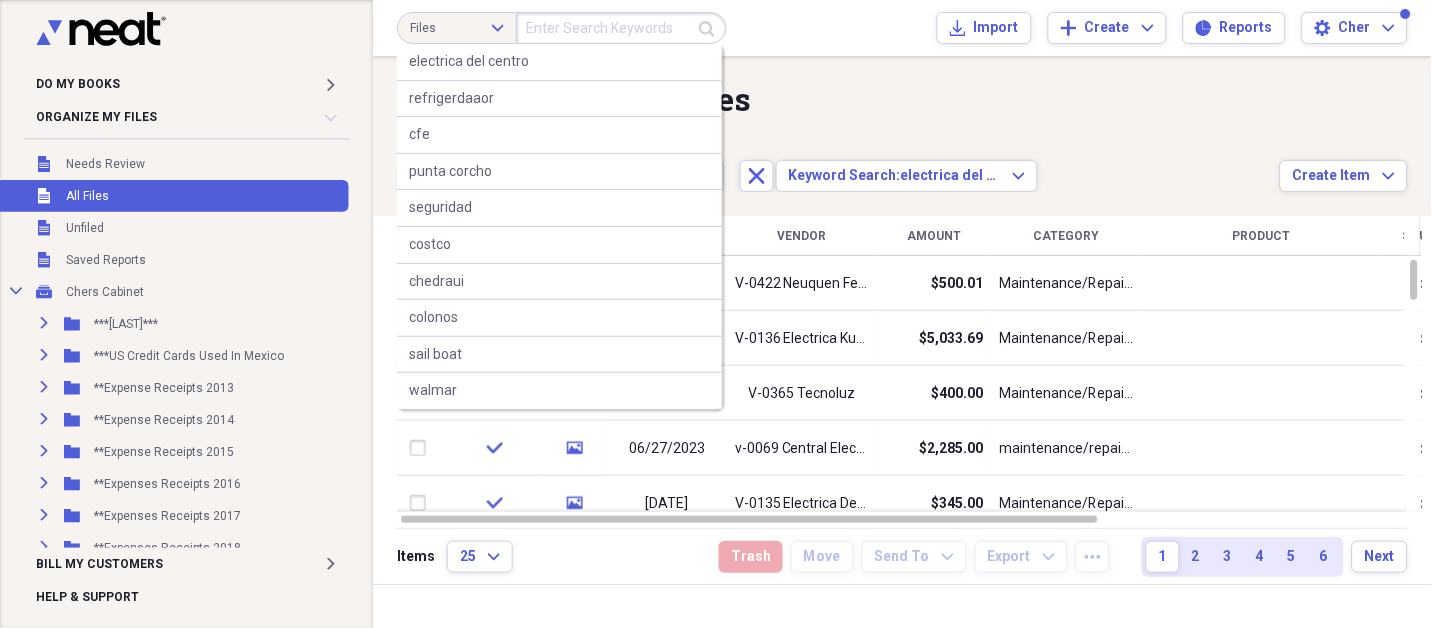 click at bounding box center (622, 28) 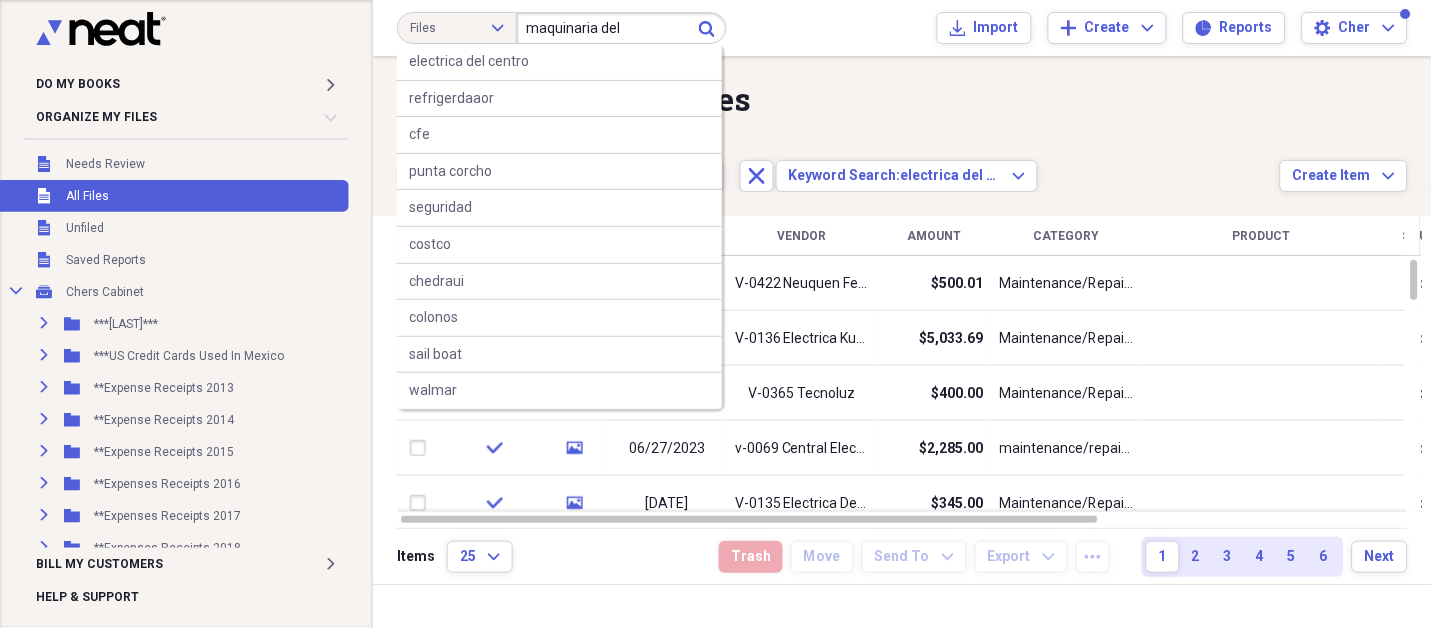 type on "maquinaria del" 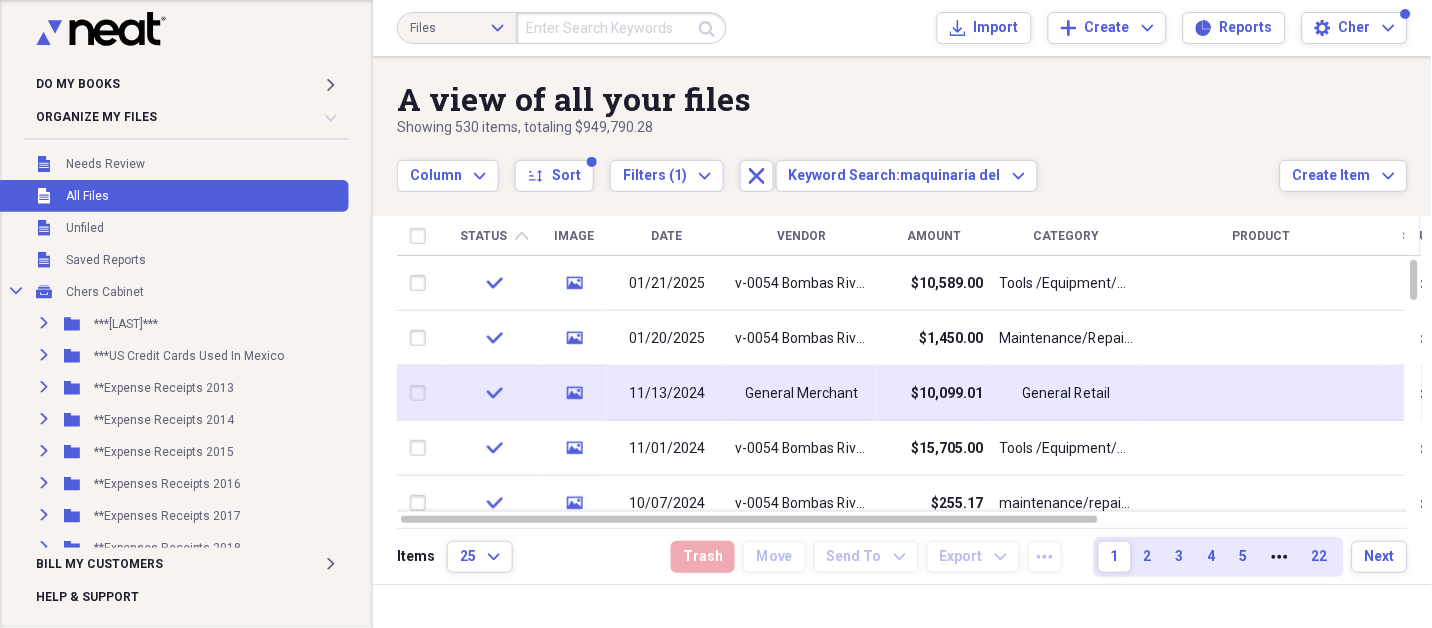 click on "General Merchant" at bounding box center [802, 393] 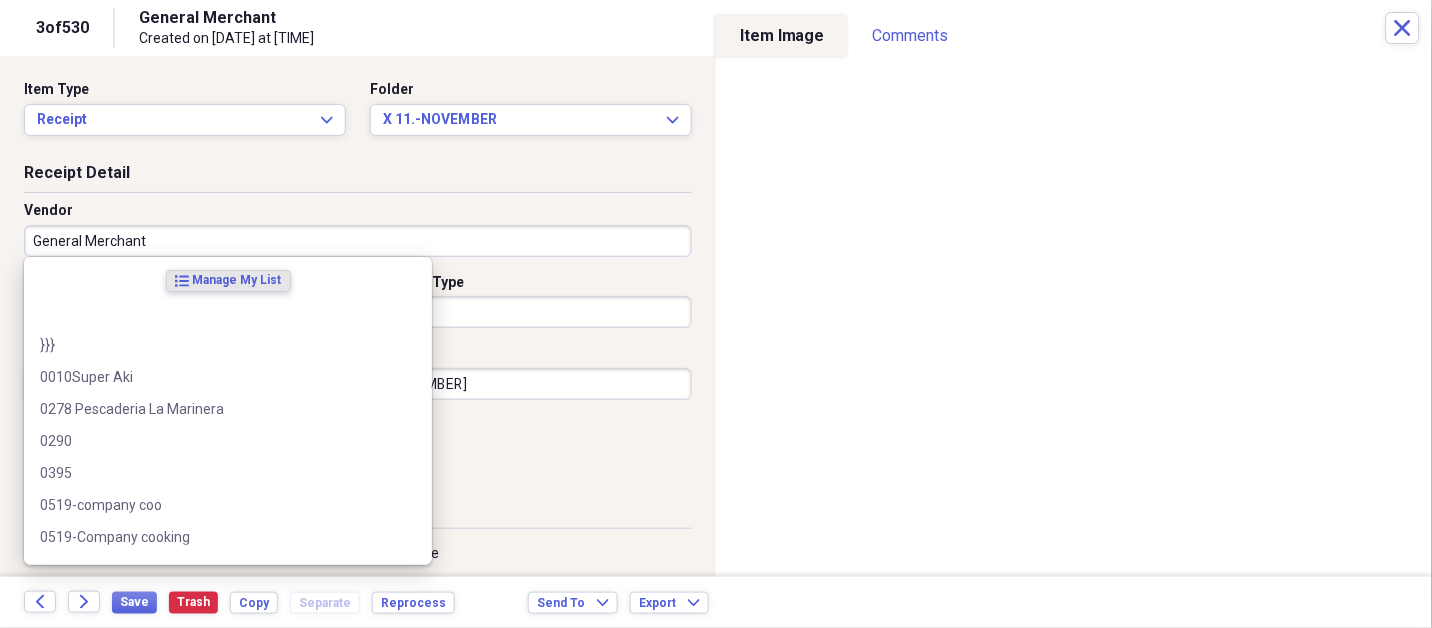 click on "General Merchant" at bounding box center (358, 241) 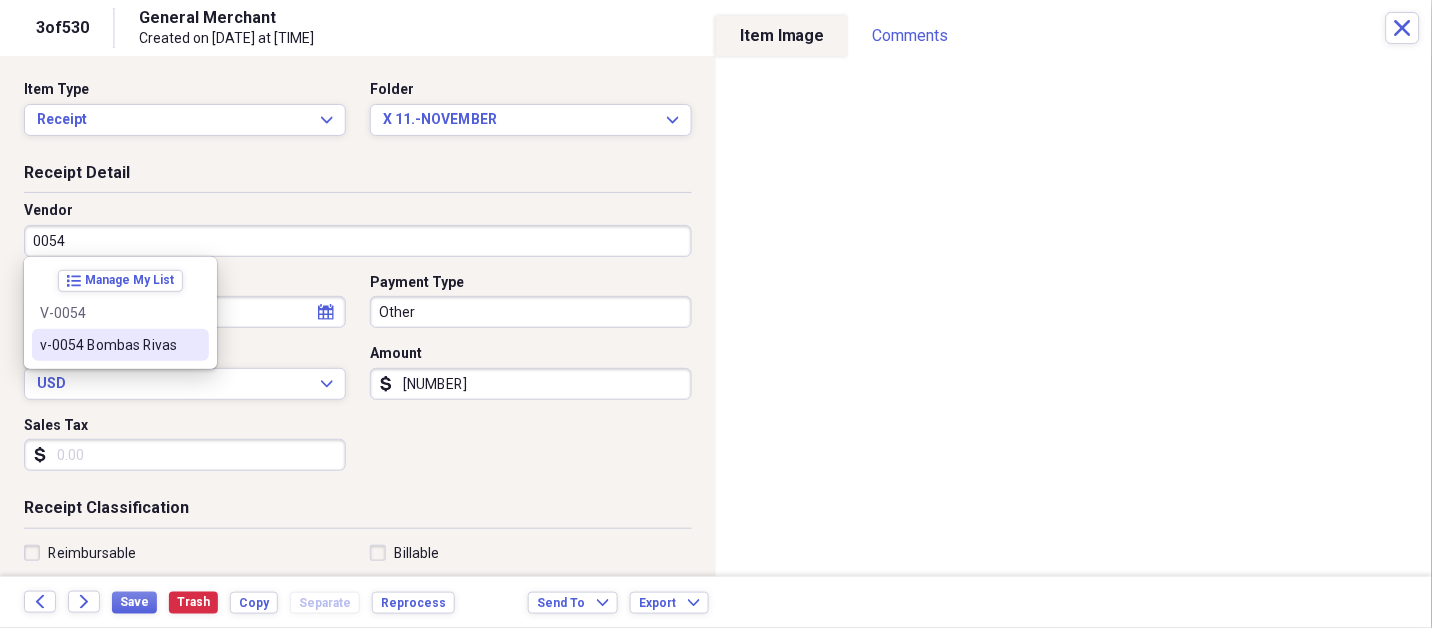 type on "0054" 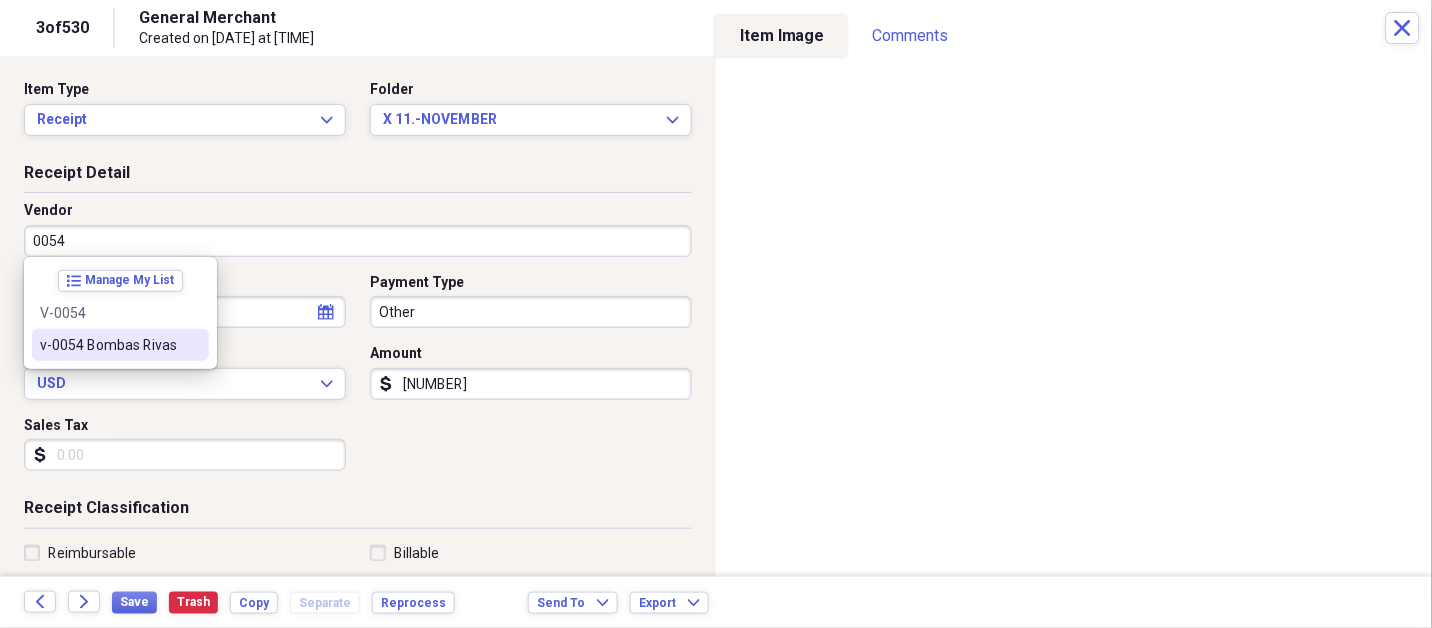 select on "10" 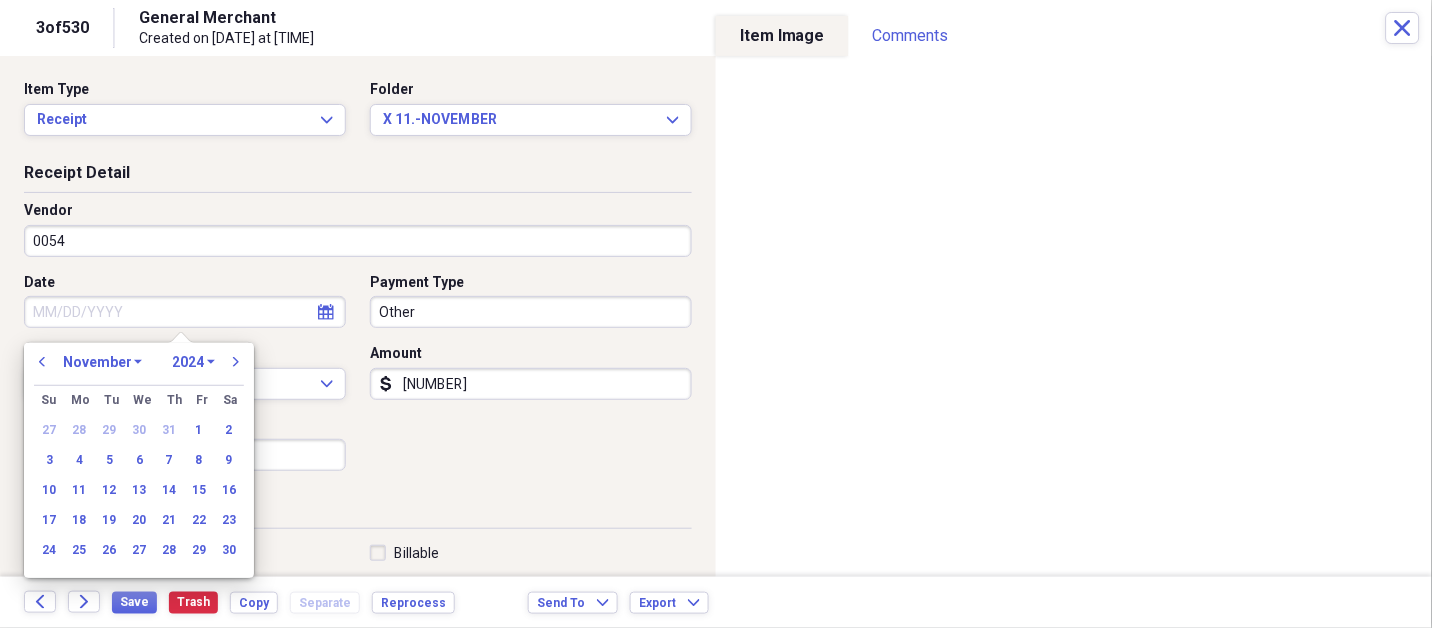 type 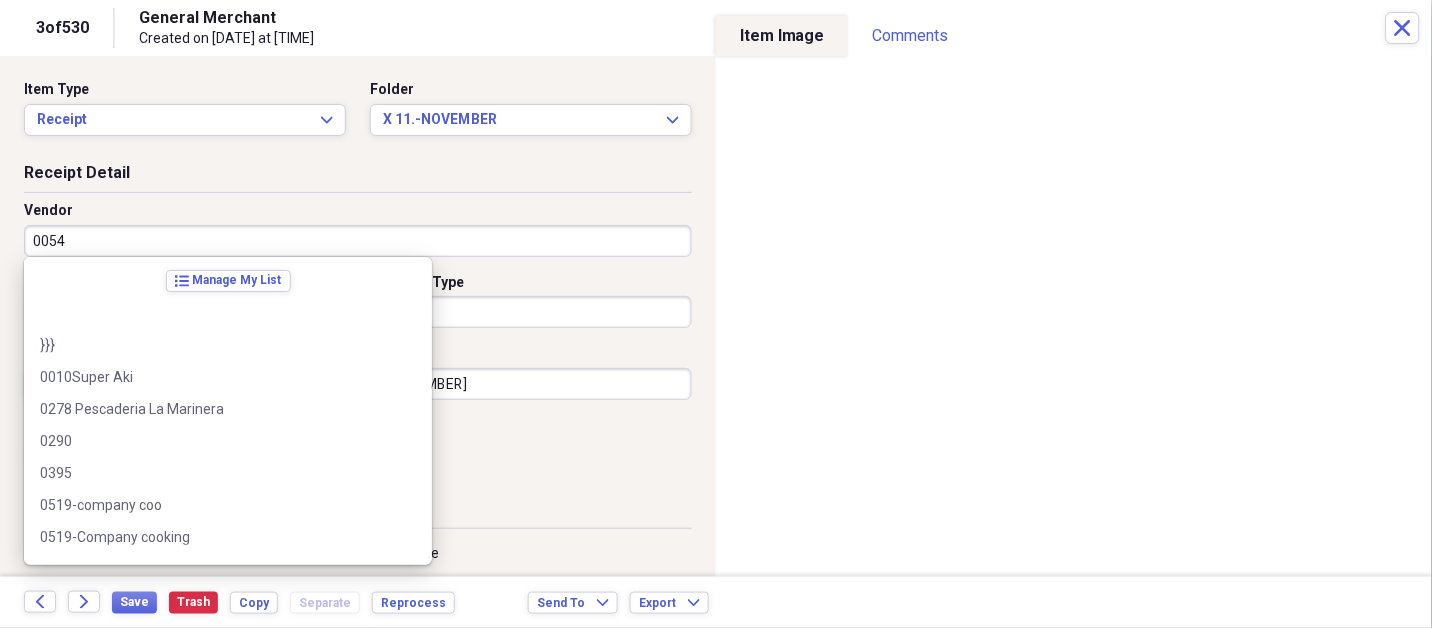 scroll, scrollTop: 28143, scrollLeft: 0, axis: vertical 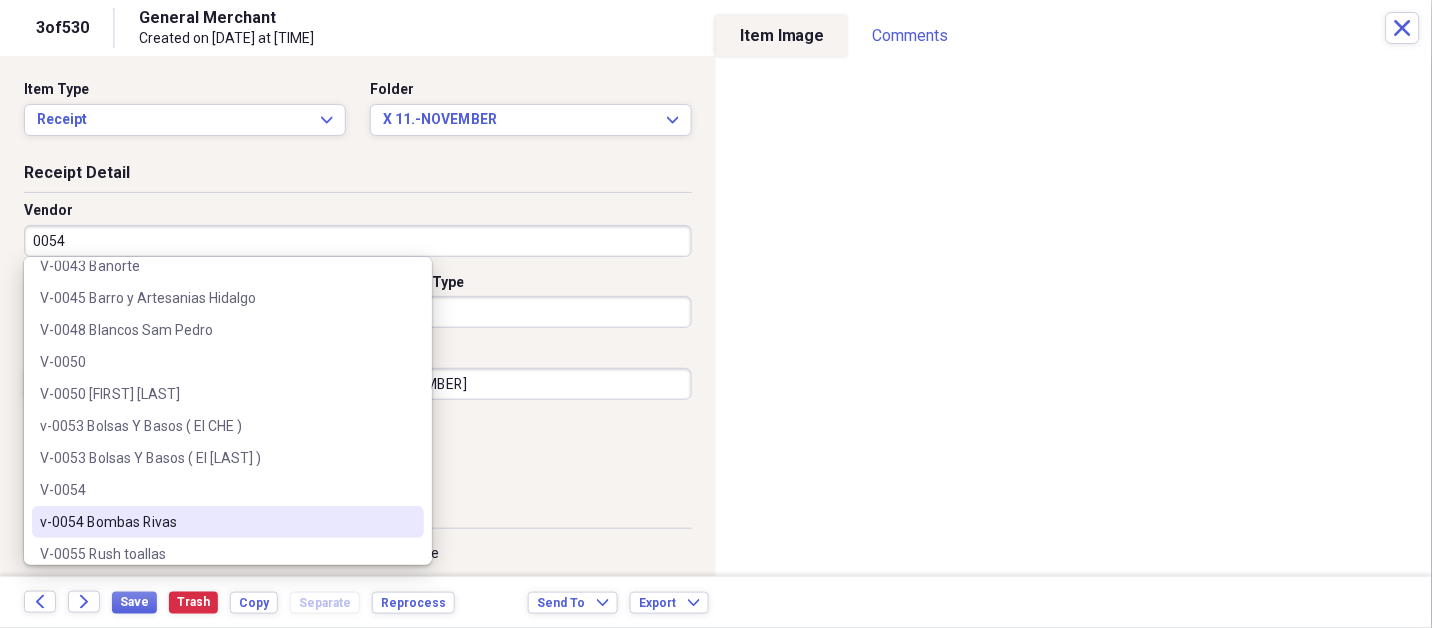 click on "0054" at bounding box center [358, 241] 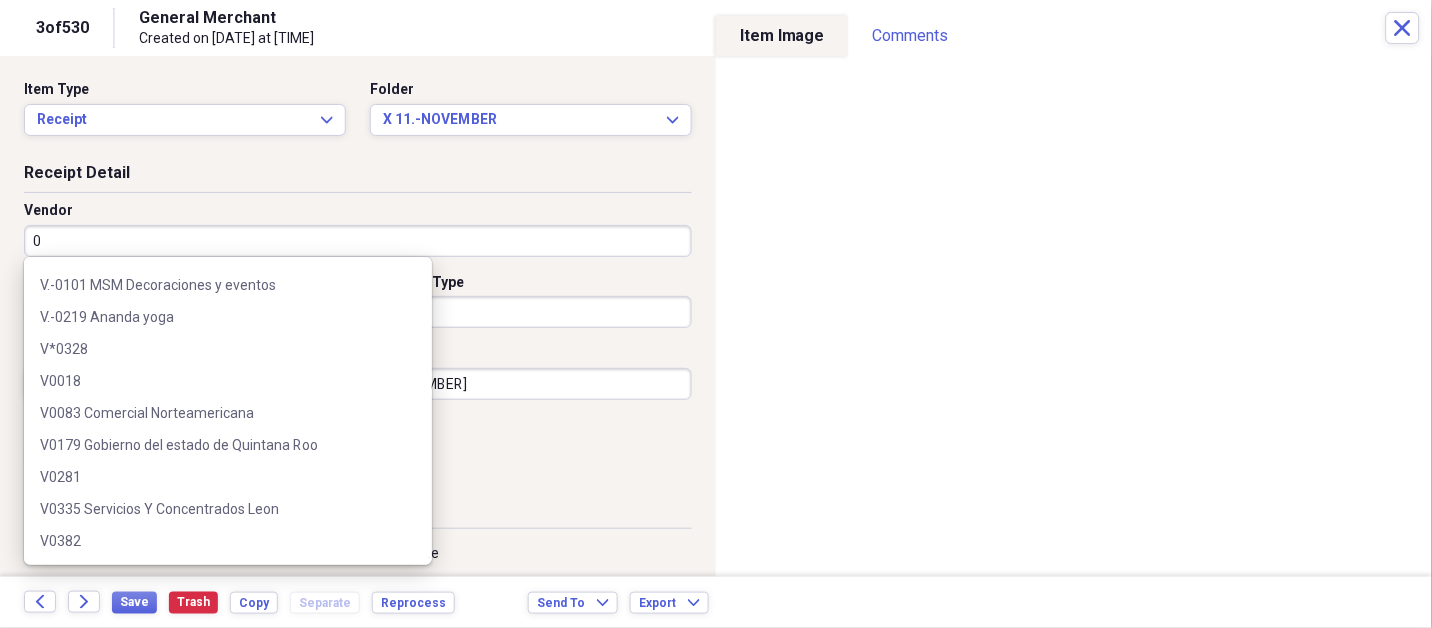 scroll, scrollTop: 0, scrollLeft: 0, axis: both 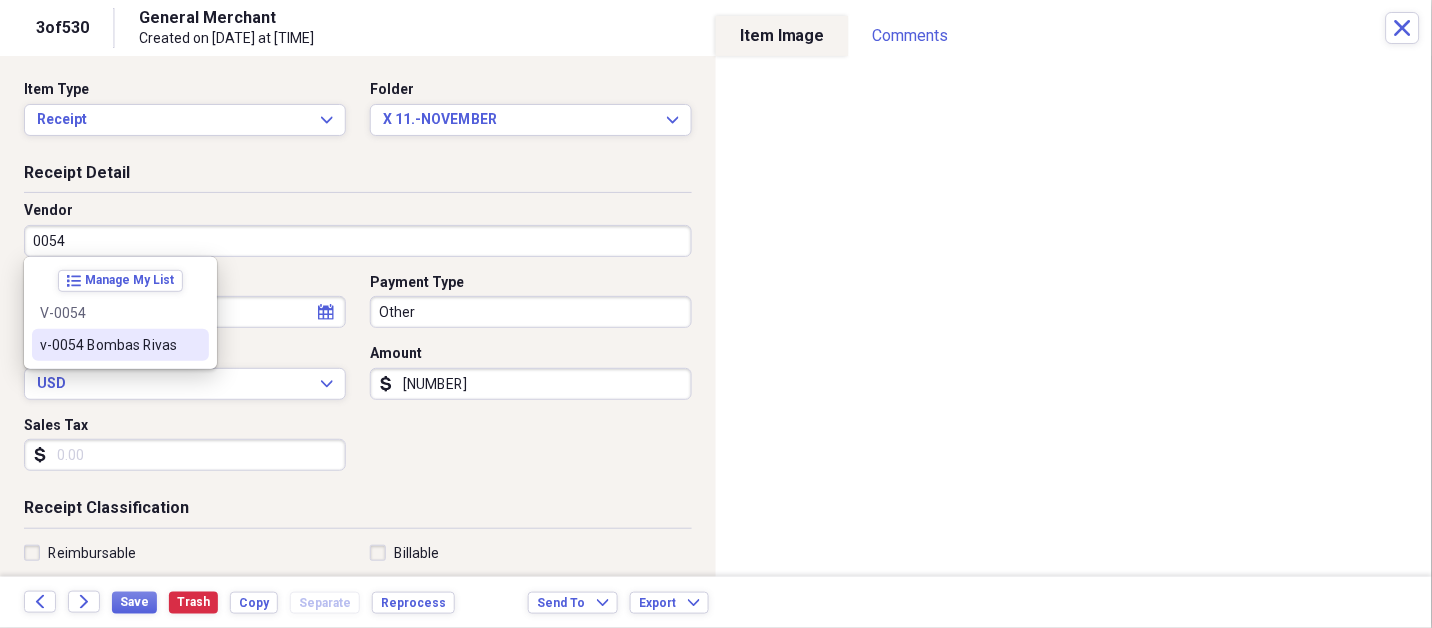 type on "v-0054 Bombas Rivas" 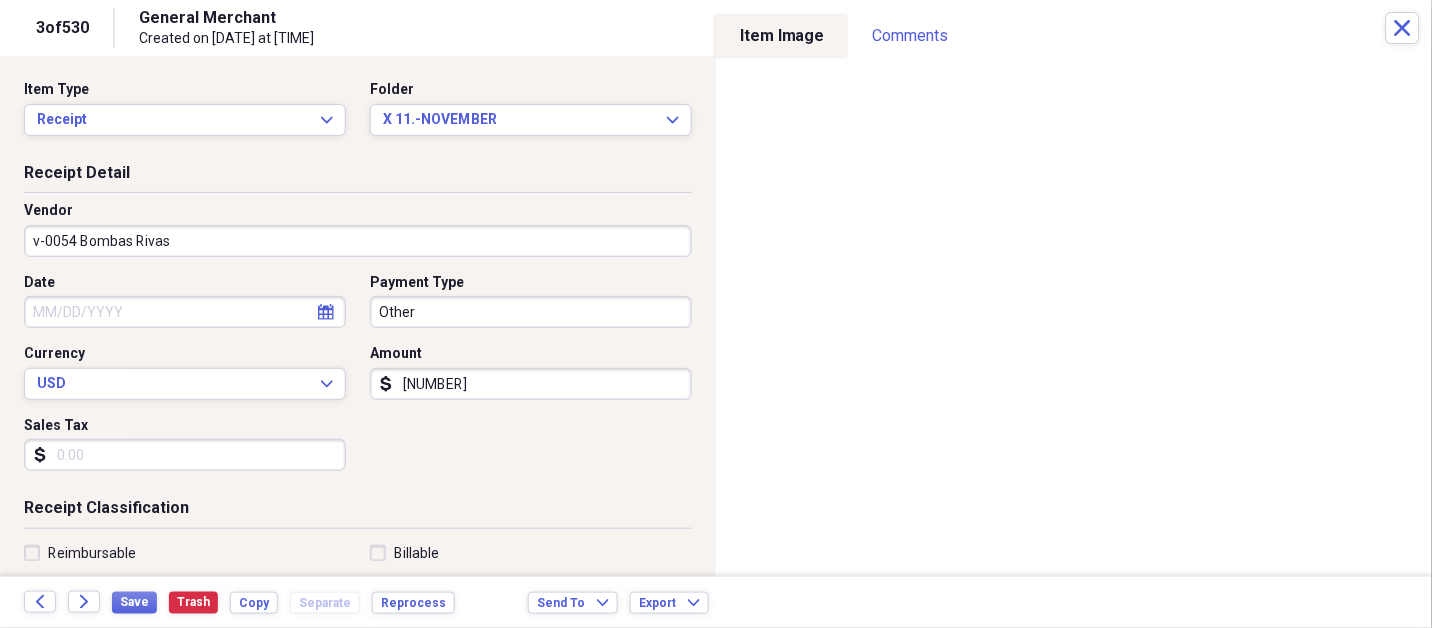 type on "Maintenance/Repairs/Parts" 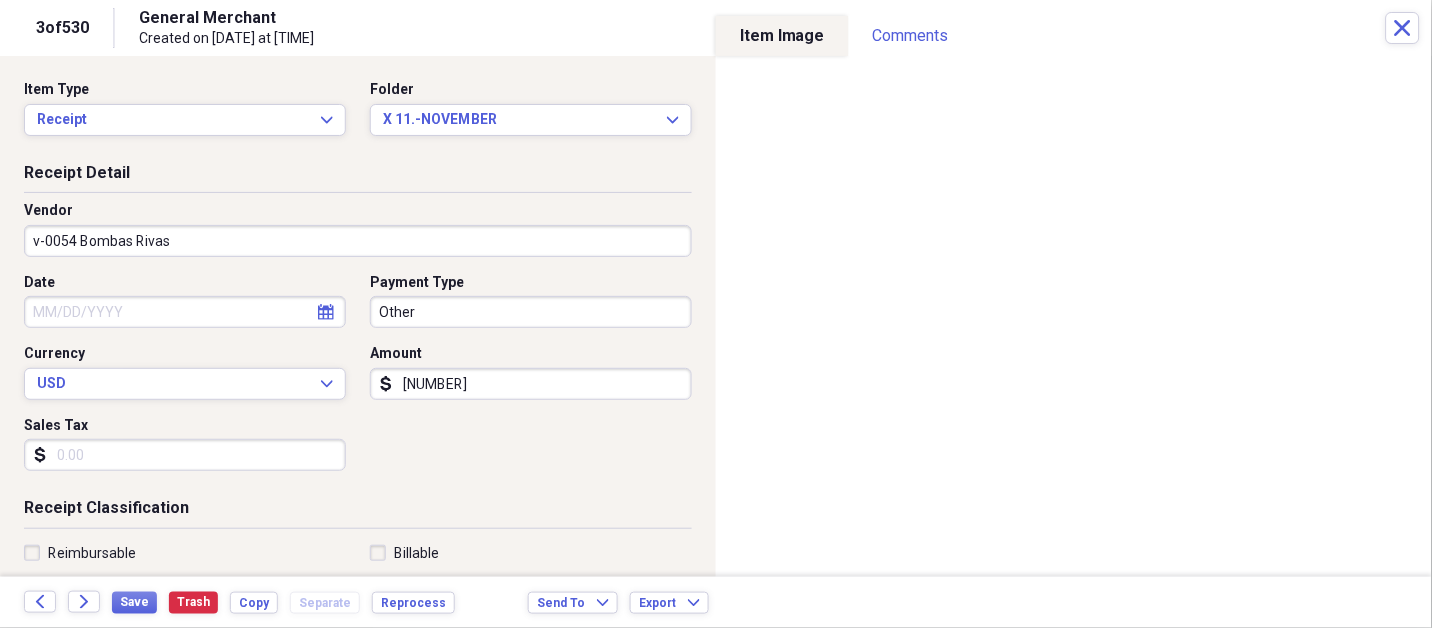 select on "7" 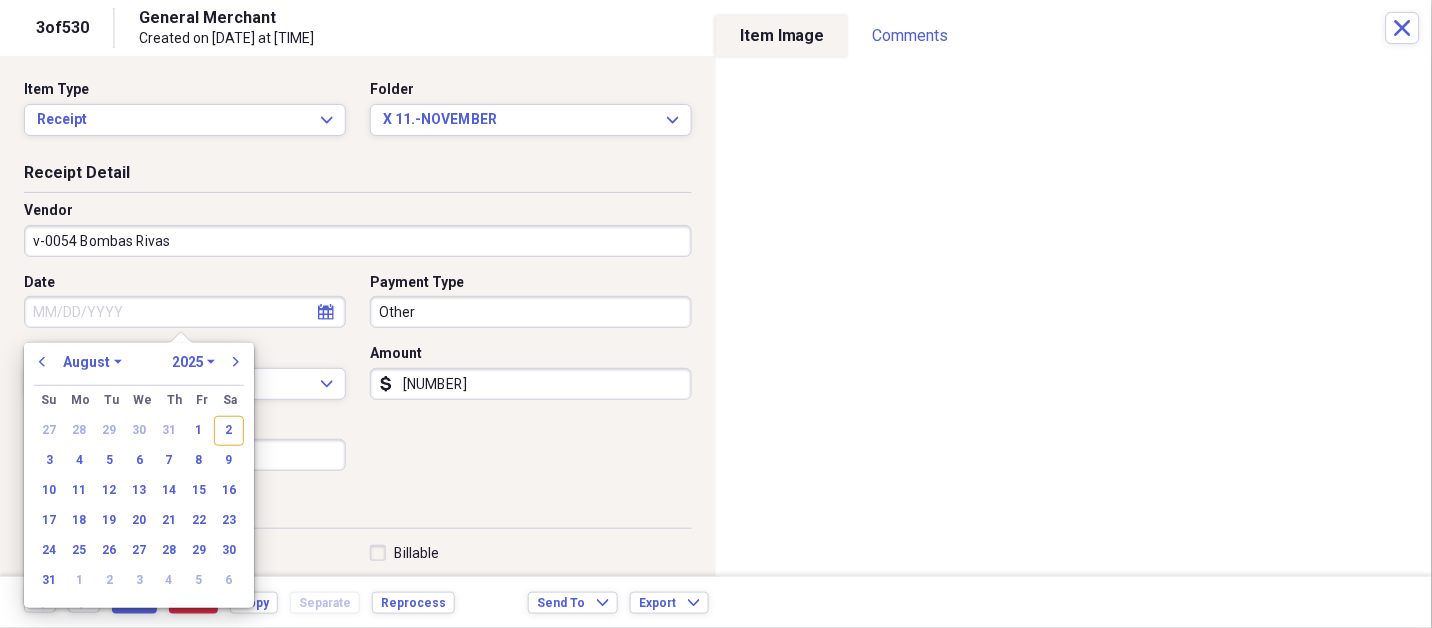 click on "January February March April May June July August September October November December" at bounding box center (92, 362) 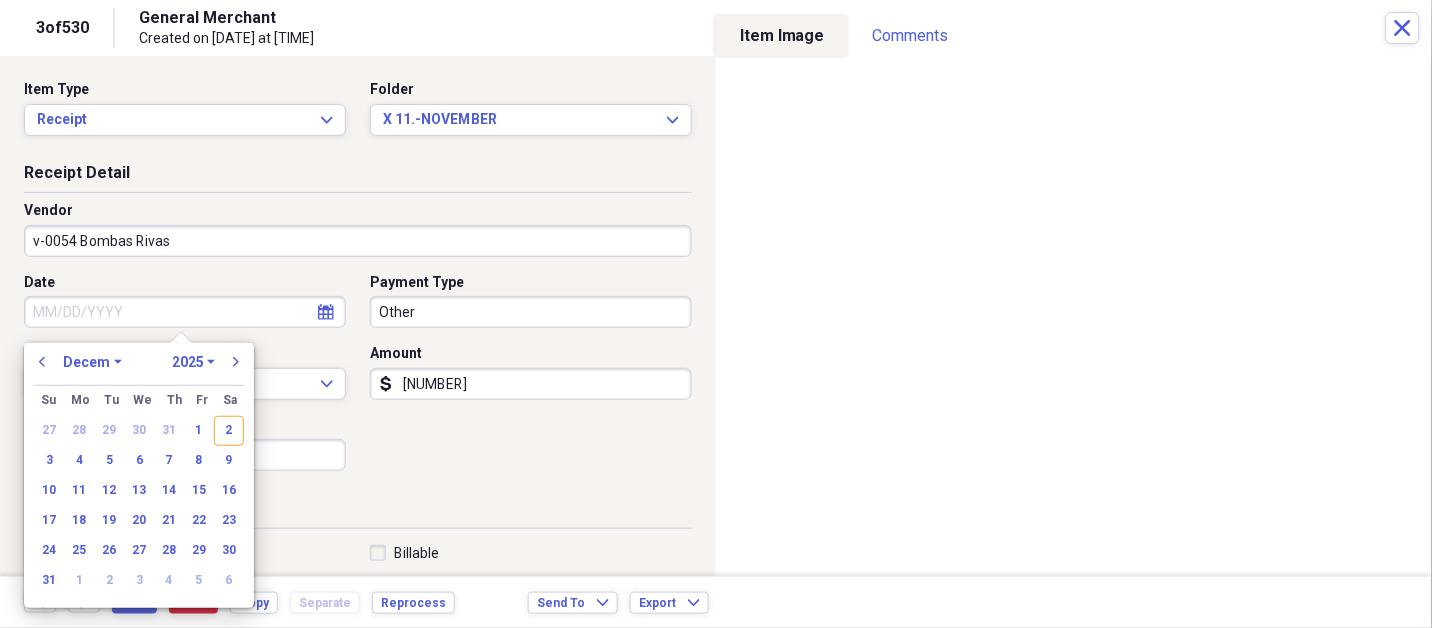 click on "January February March April May June July August September October November December" at bounding box center [92, 362] 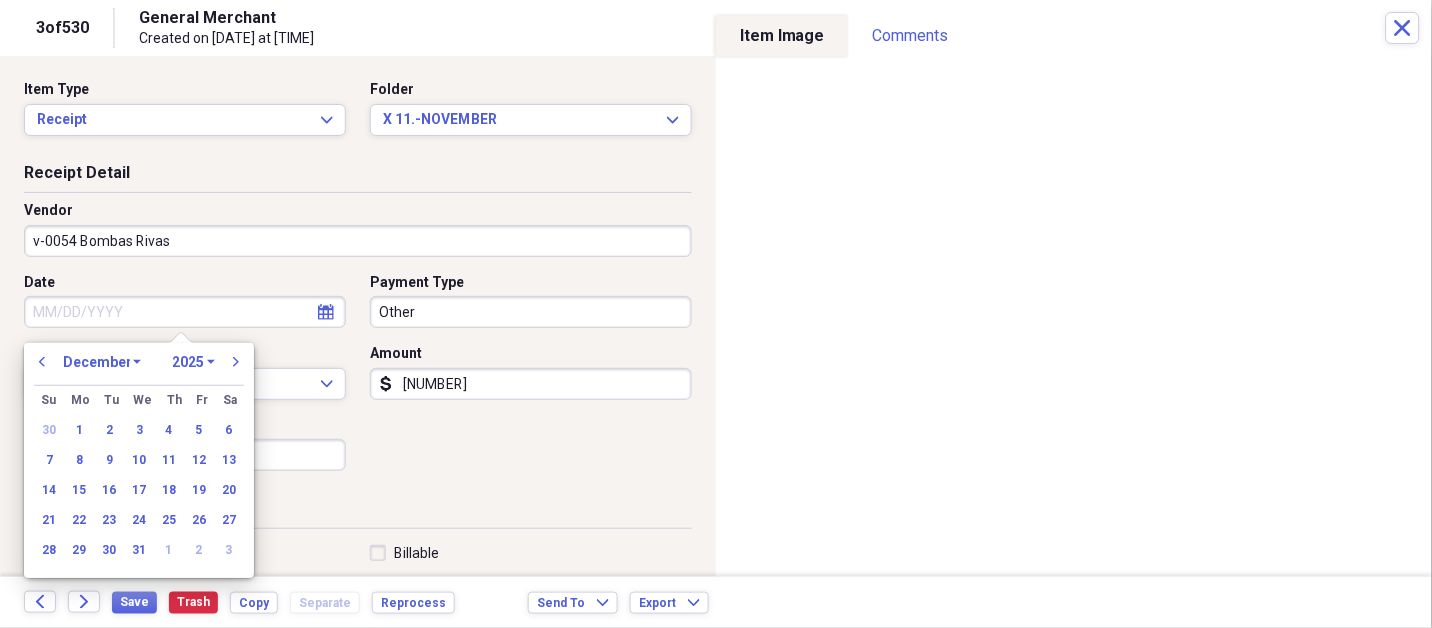 click on "January February March April May June July August September October November December" at bounding box center (102, 362) 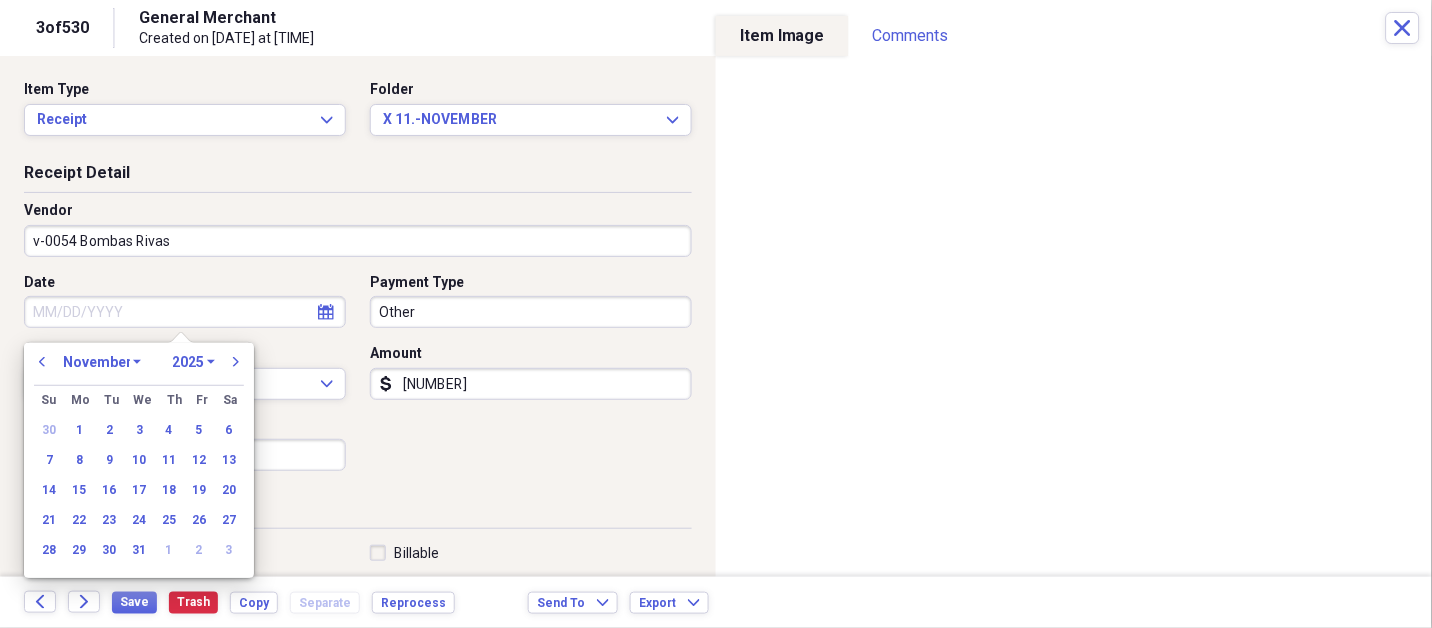 click on "January February March April May June July August September October November December" at bounding box center [102, 362] 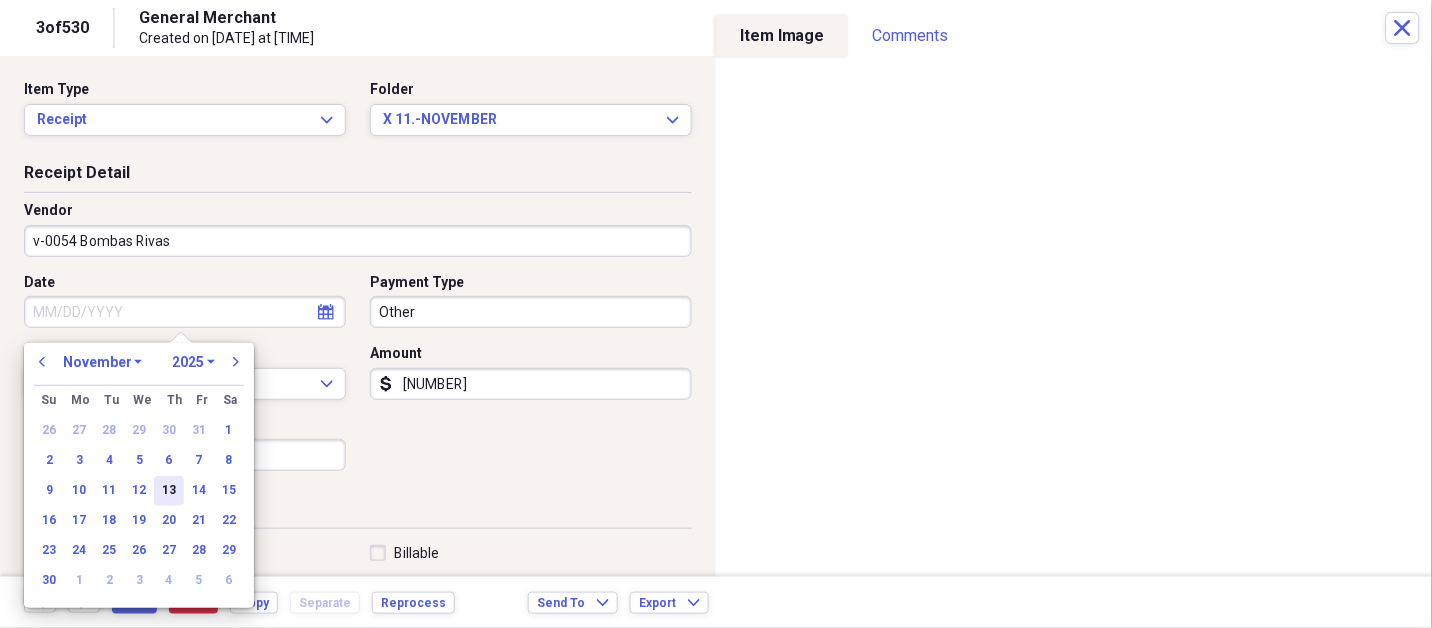 click on "13" at bounding box center [169, 491] 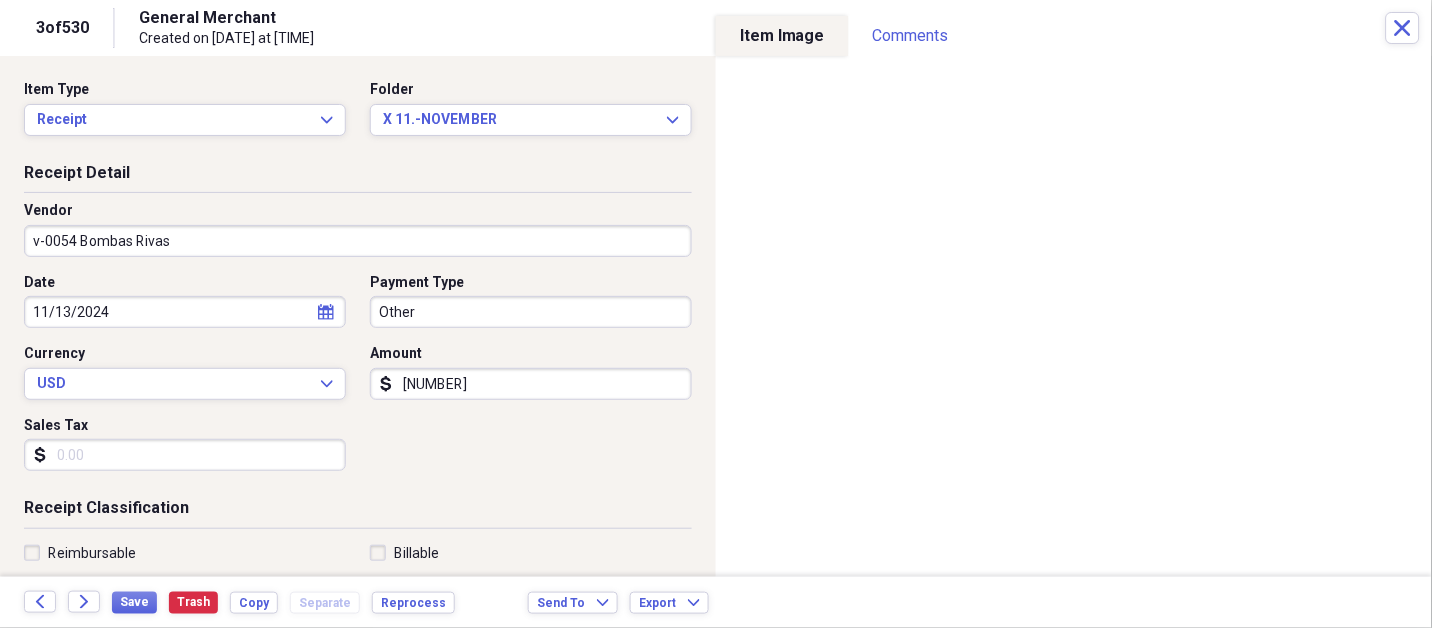 type on "11/13/2024" 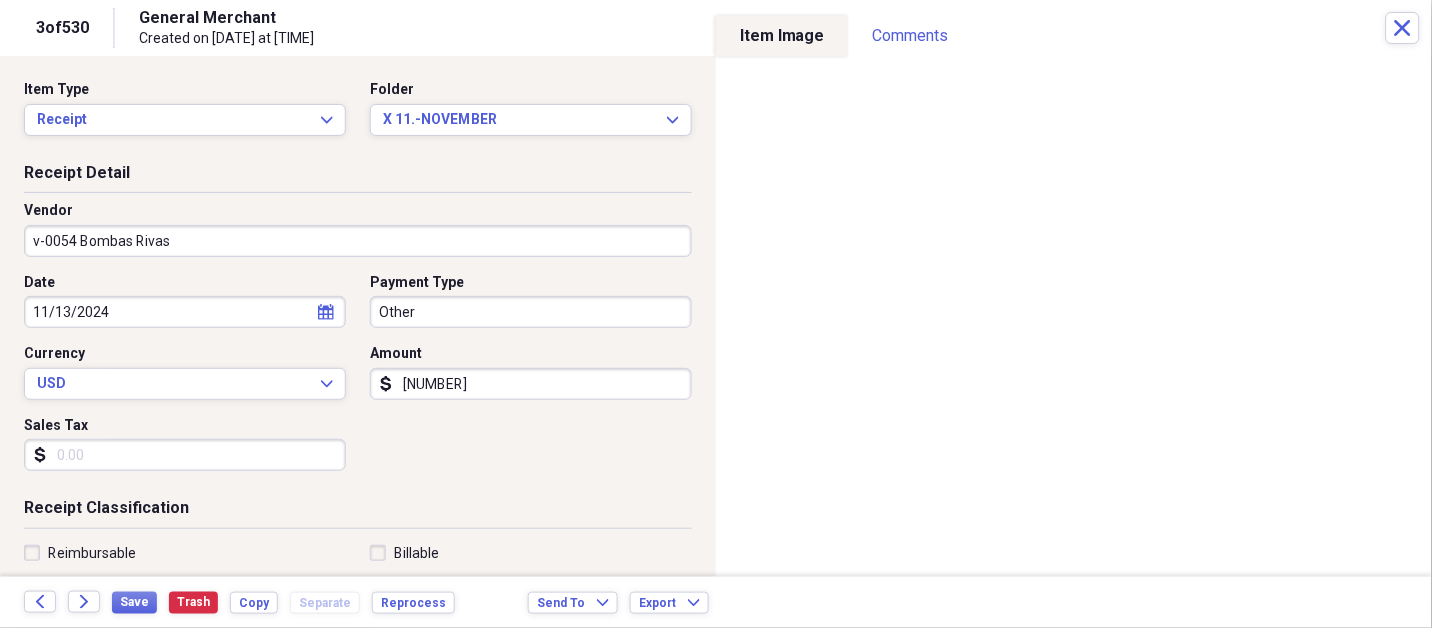 type 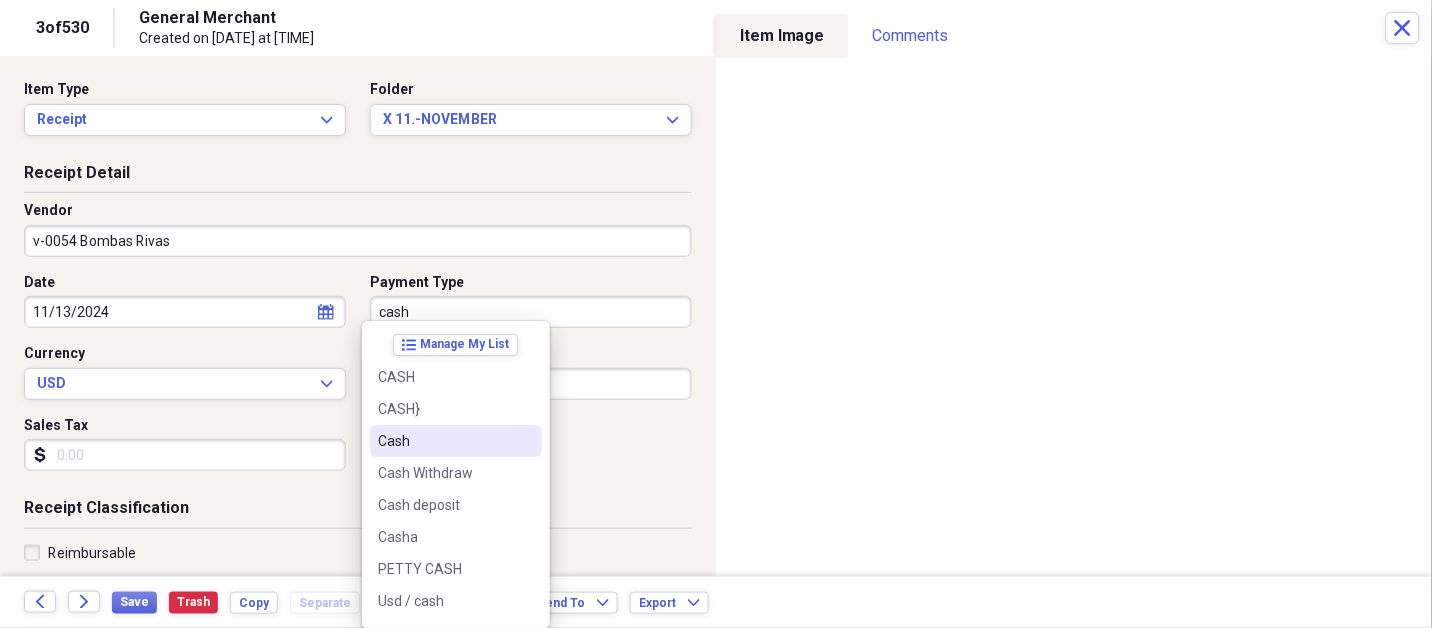 type on "Cash" 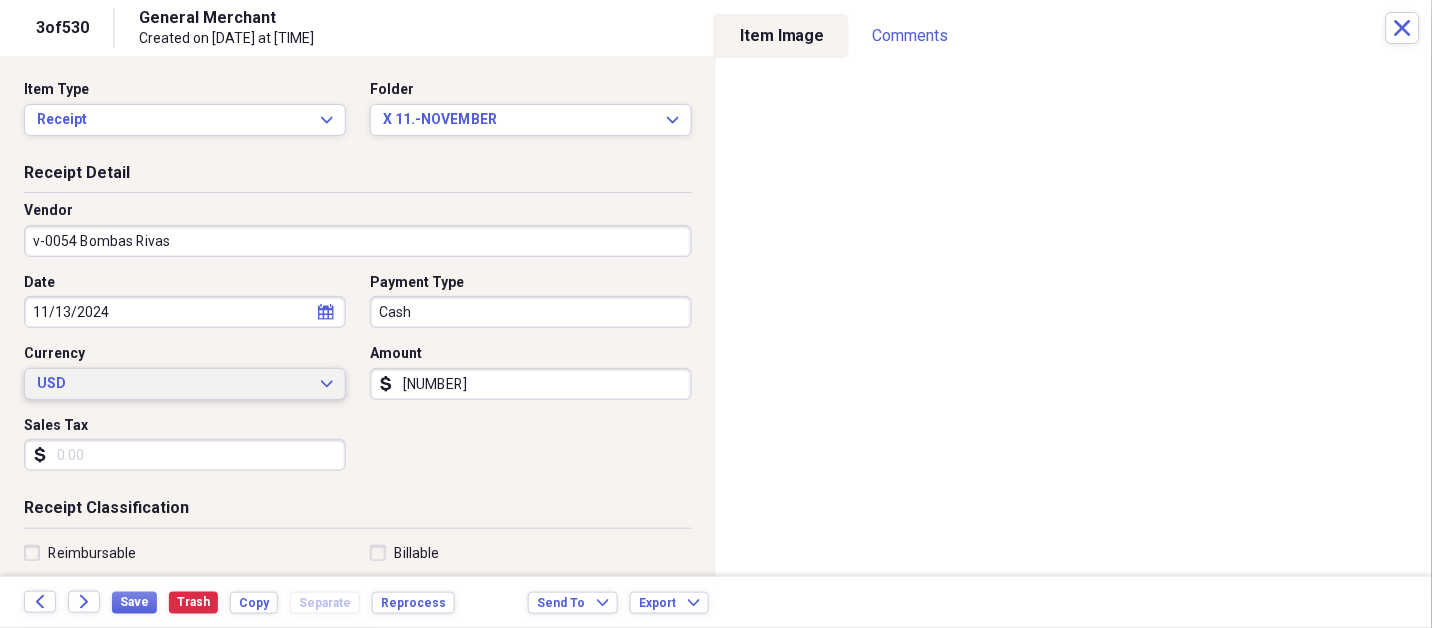 type 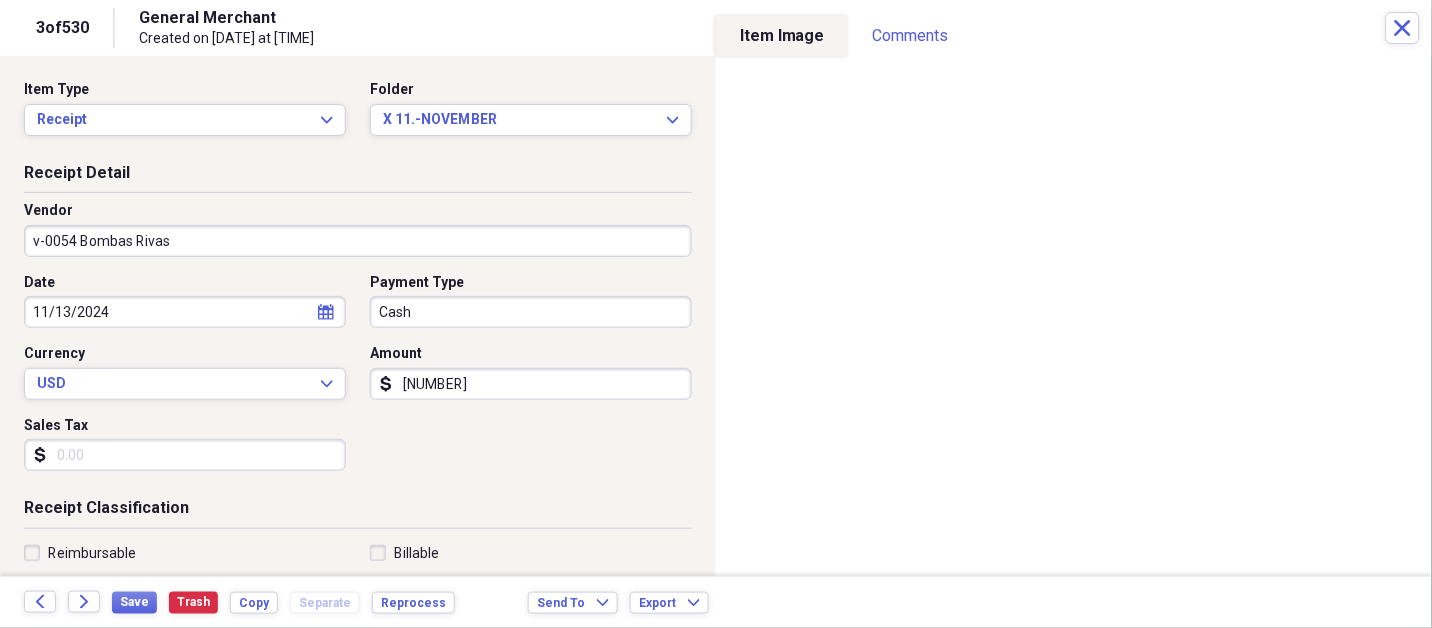 scroll, scrollTop: 307, scrollLeft: 0, axis: vertical 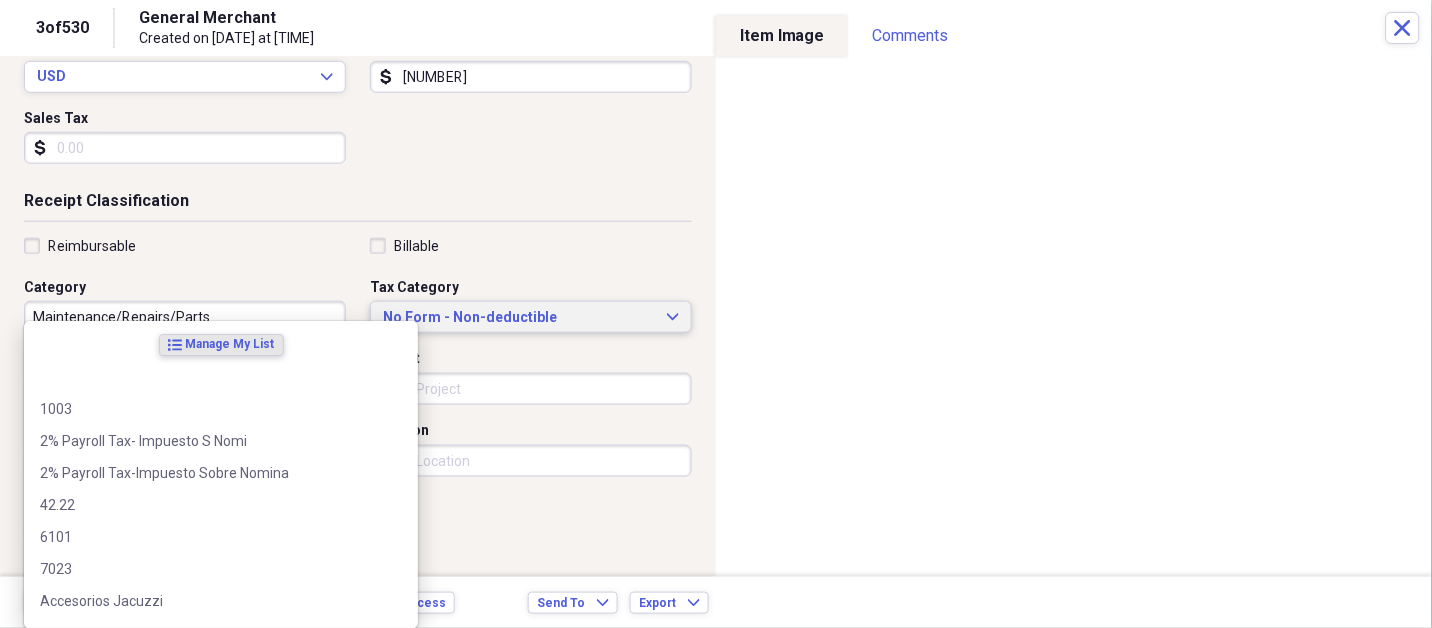type 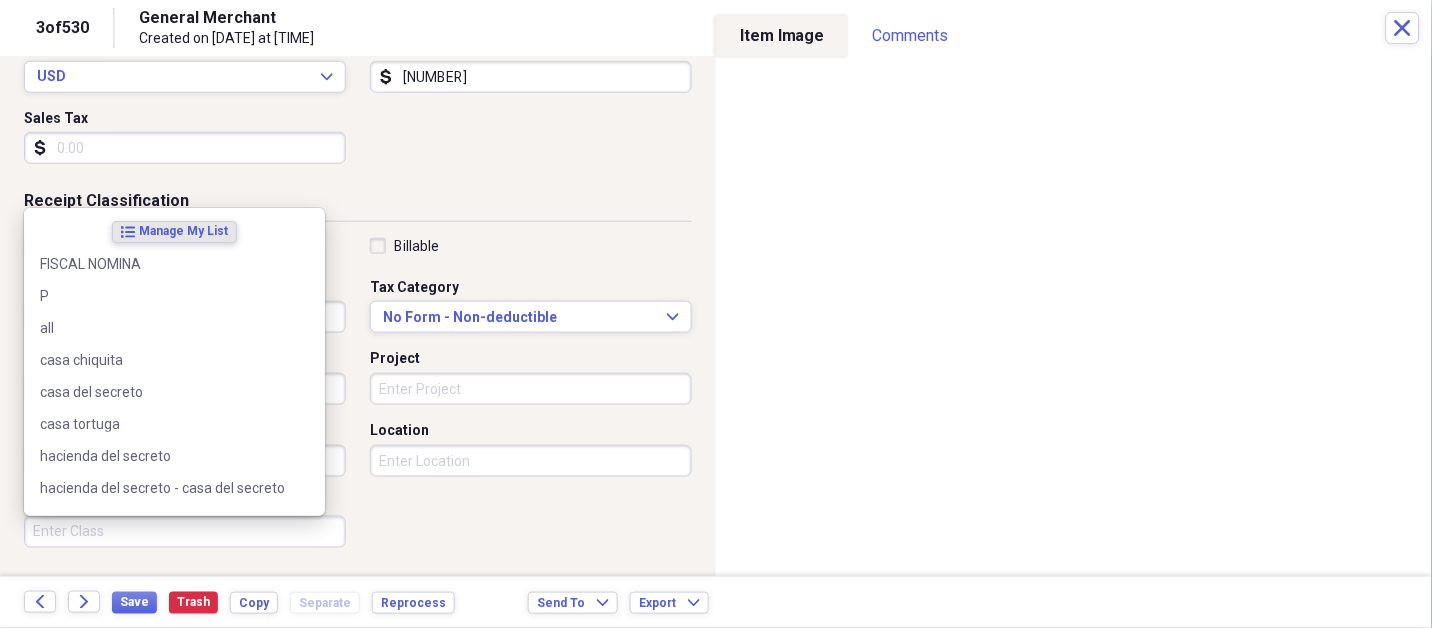 scroll, scrollTop: 497, scrollLeft: 0, axis: vertical 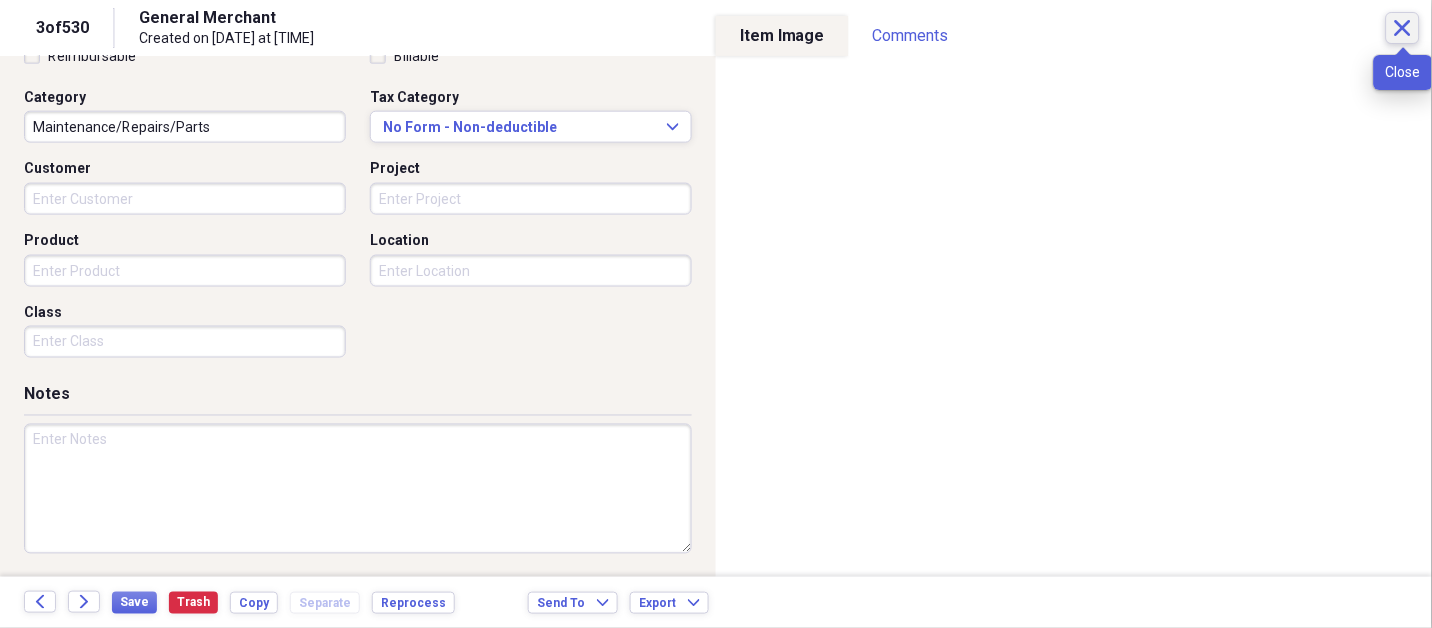 click 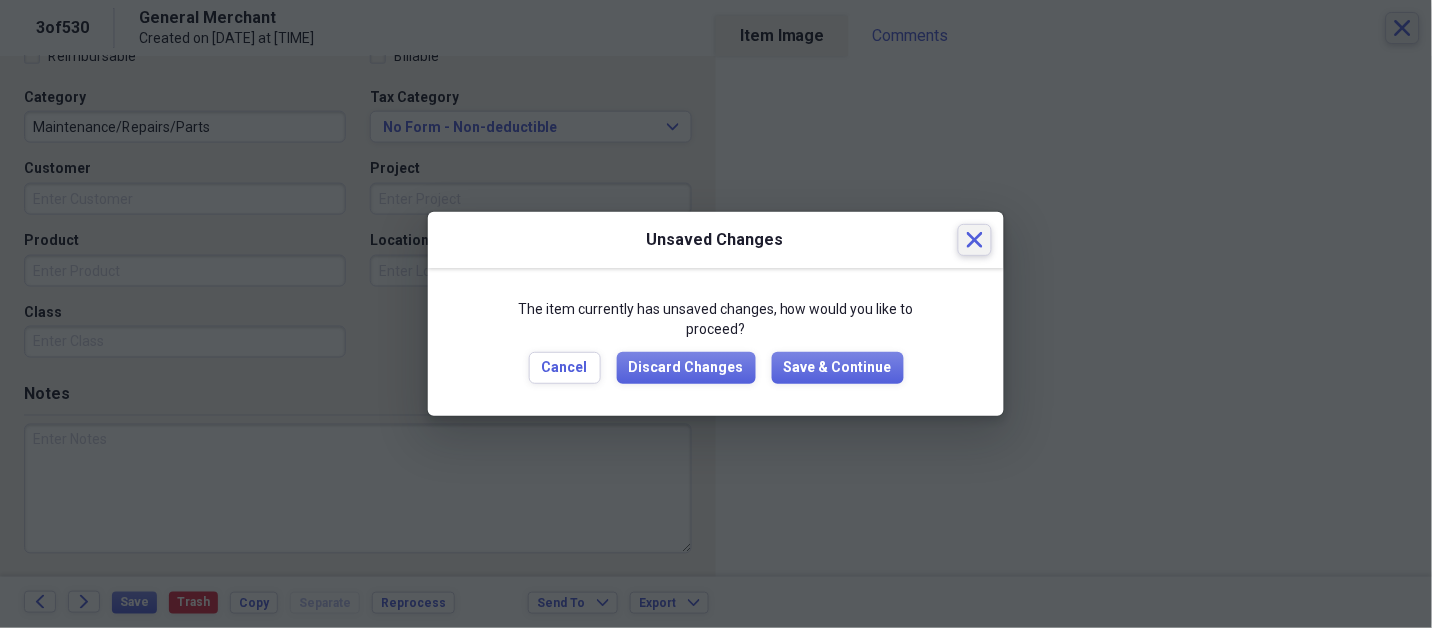 type 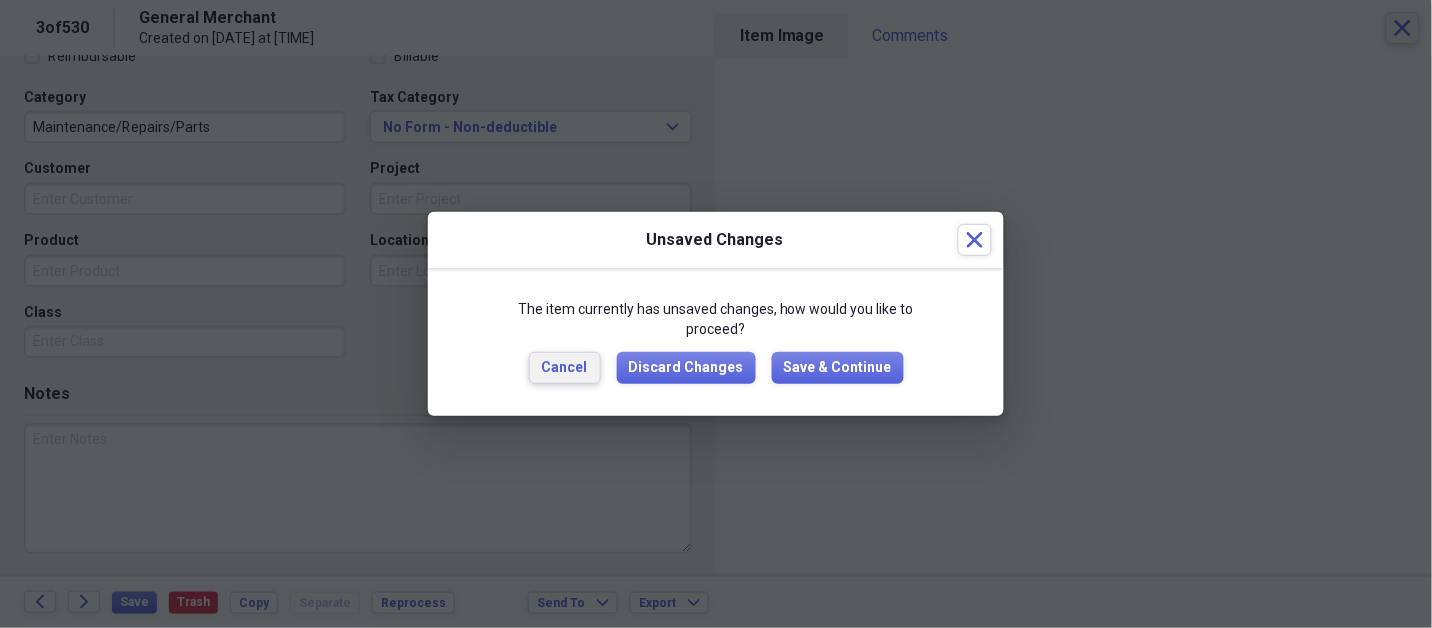 type 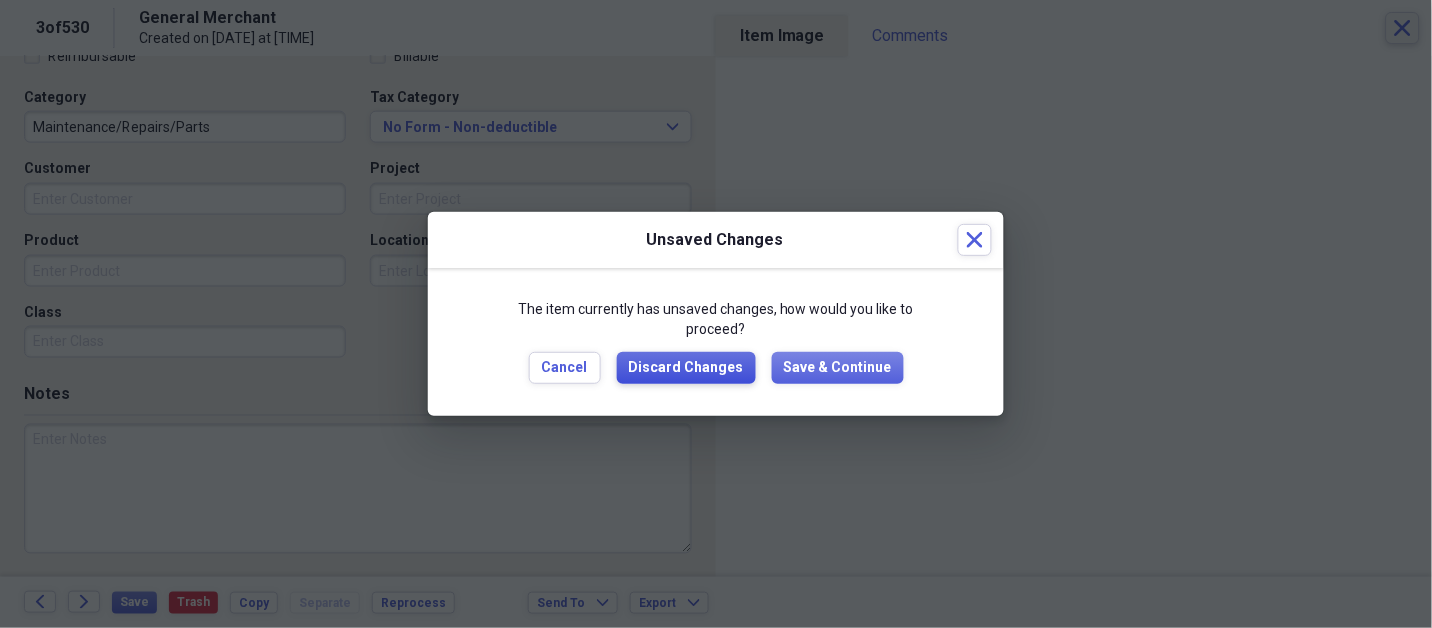 type 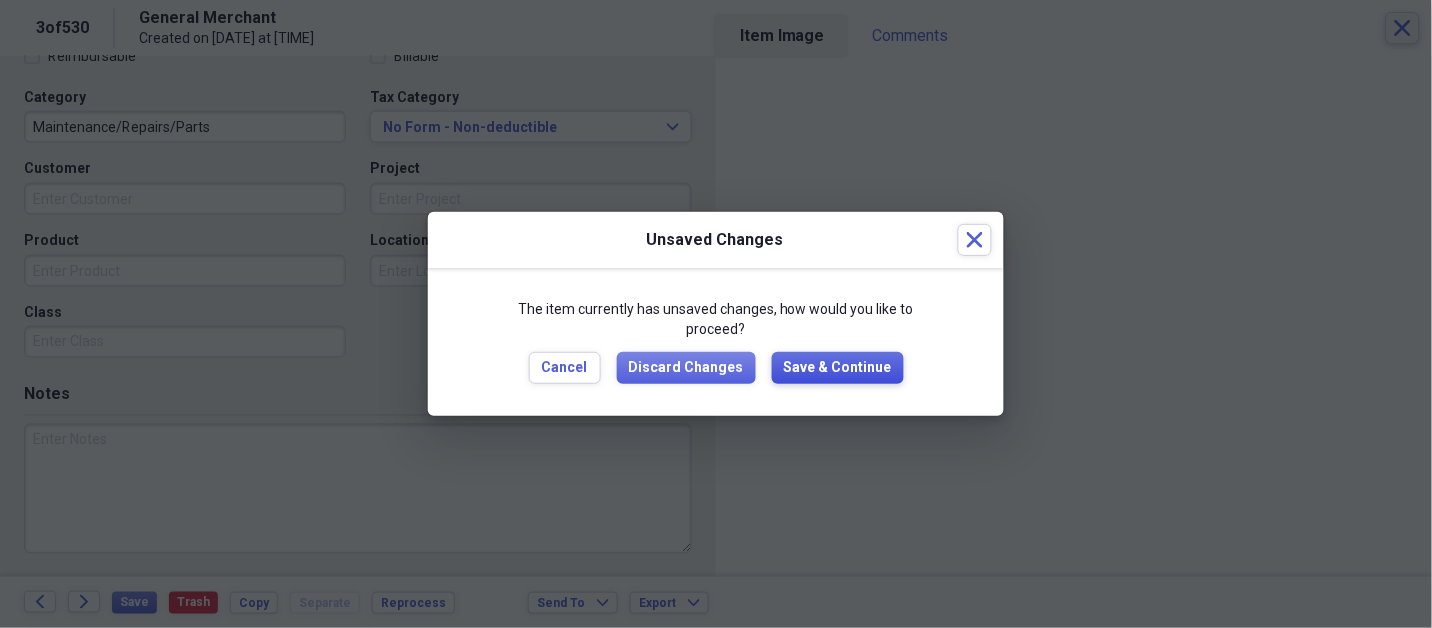 type 